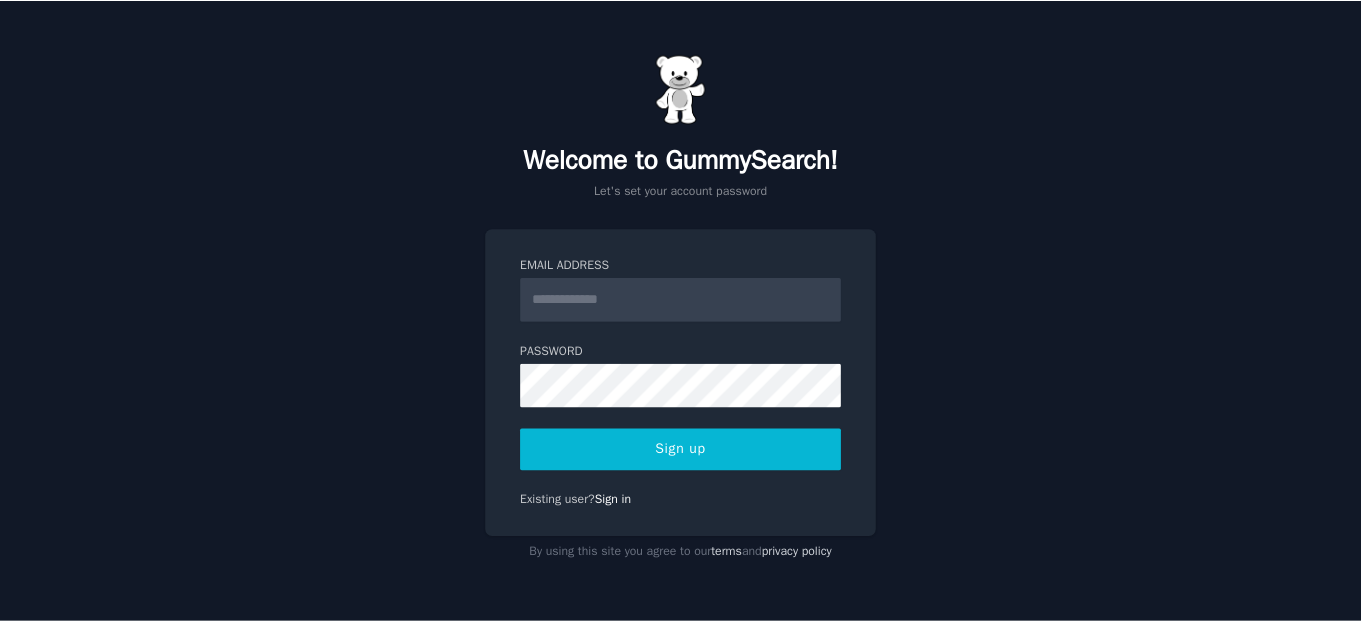 scroll, scrollTop: 0, scrollLeft: 0, axis: both 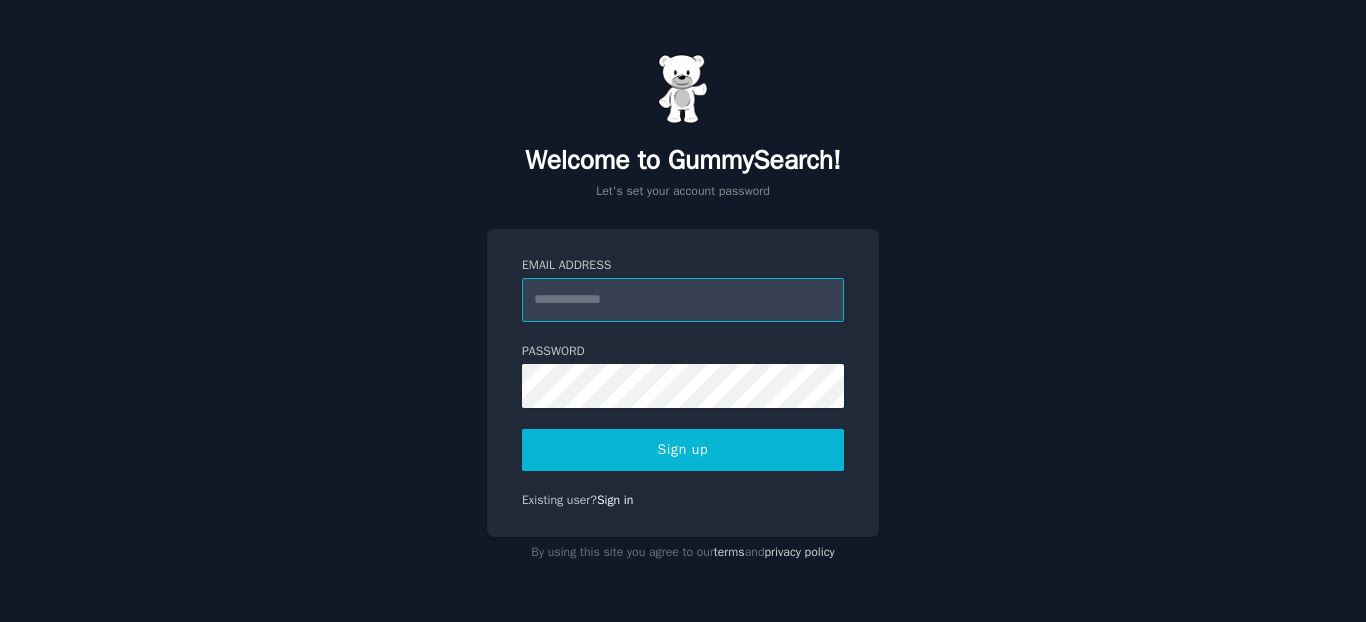click on "Email Address" at bounding box center [683, 300] 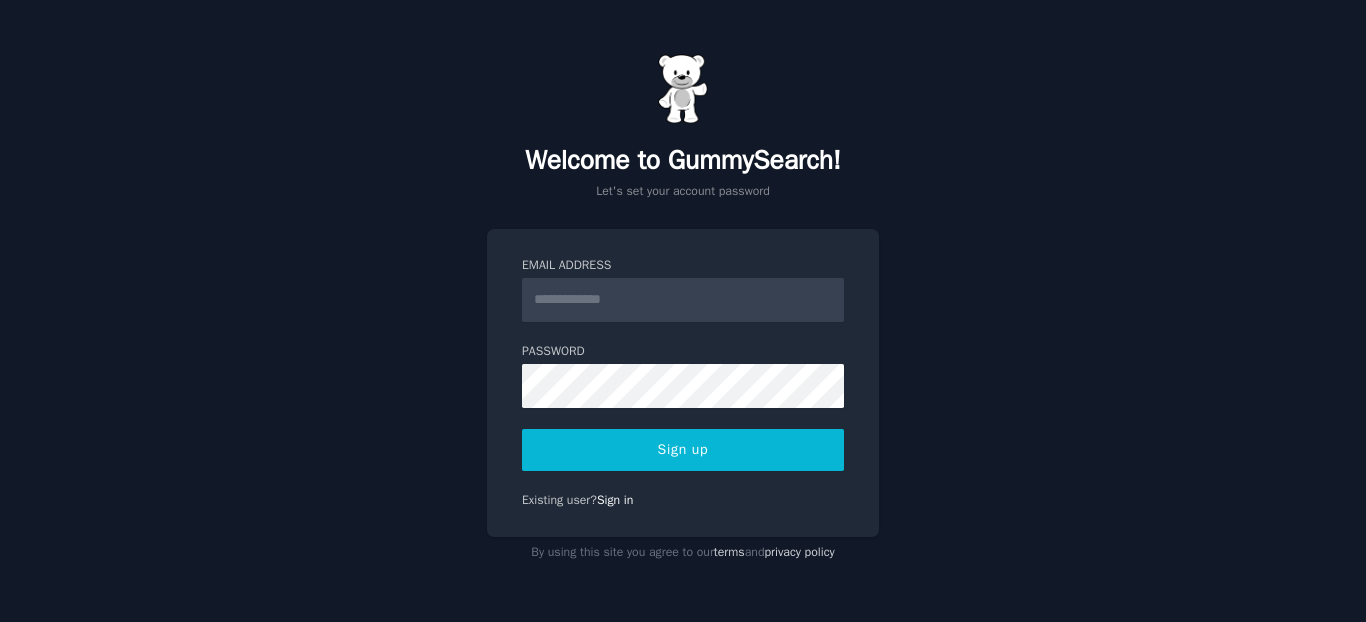 click on "Welcome to GummySearch! Let's set your account password Email Address Password Sign up Existing user?  Sign in By using this site you agree to our  terms  and  privacy policy" at bounding box center (683, 311) 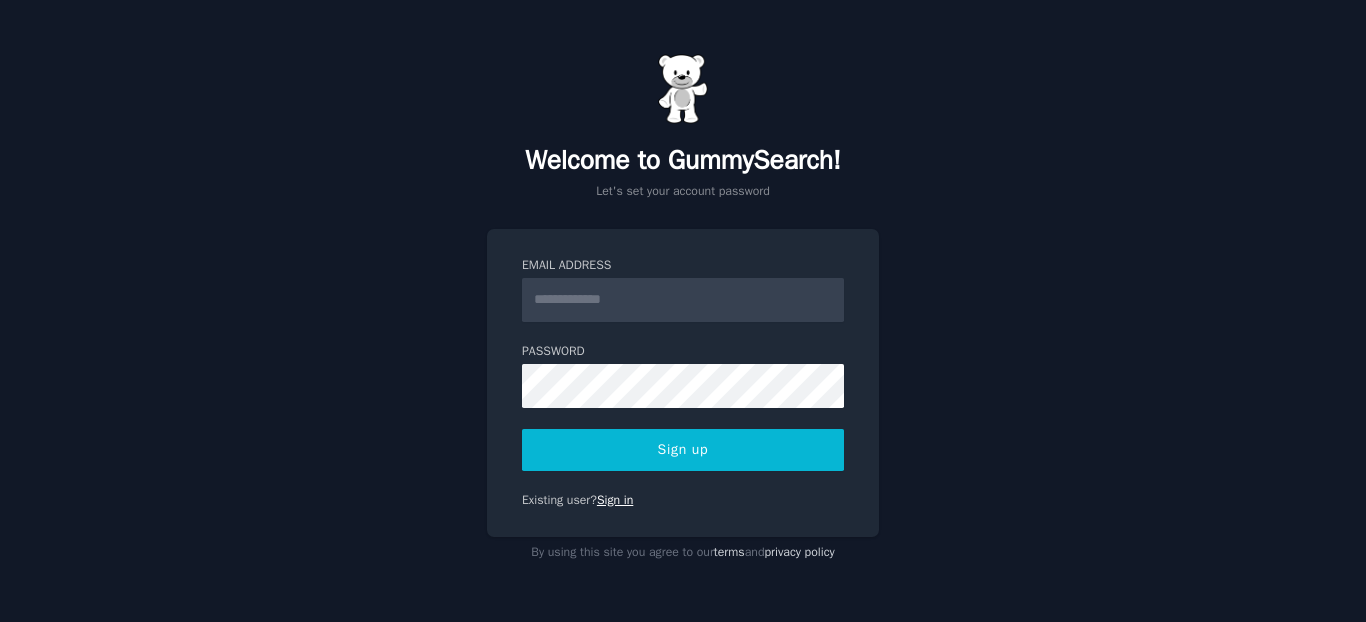 click on "Sign in" at bounding box center (615, 500) 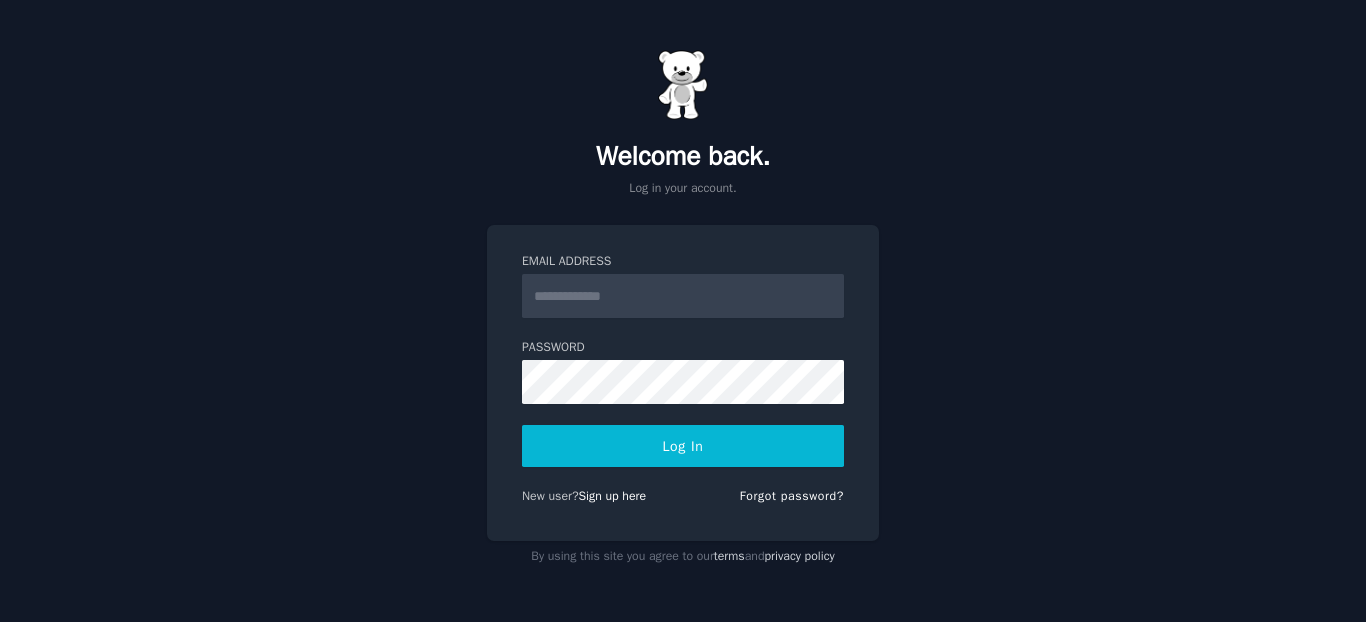 click on "Email Address" at bounding box center [683, 296] 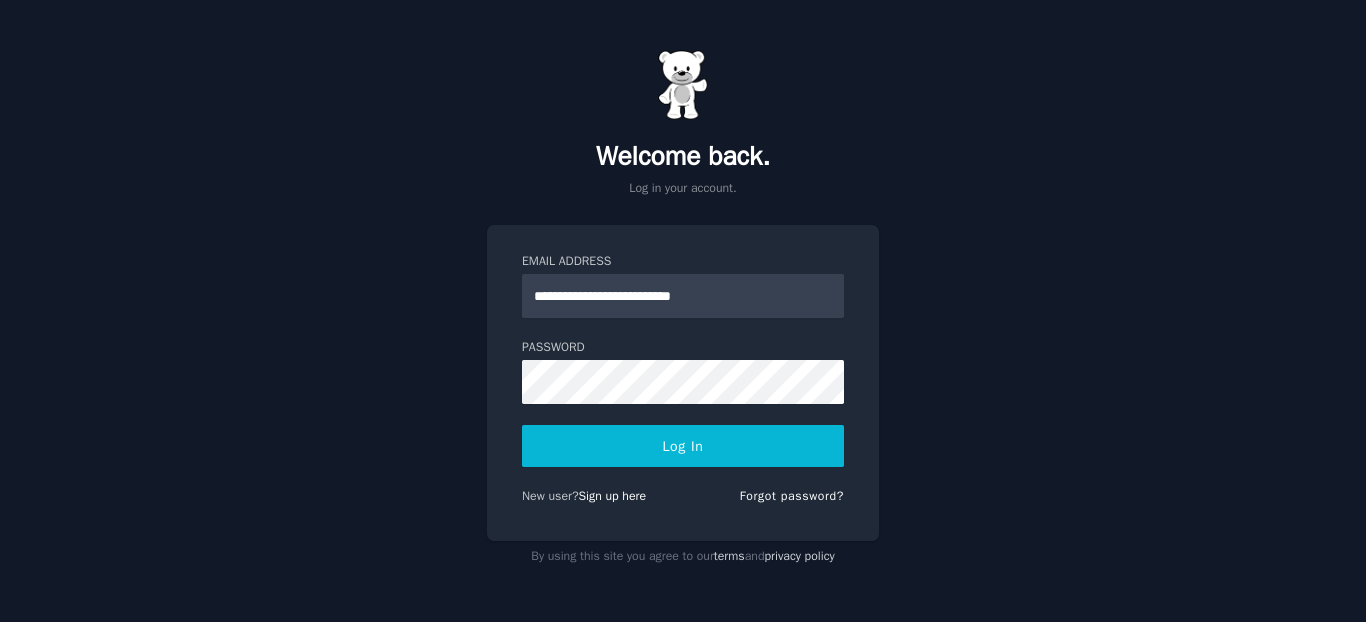click on "Log In" at bounding box center (683, 446) 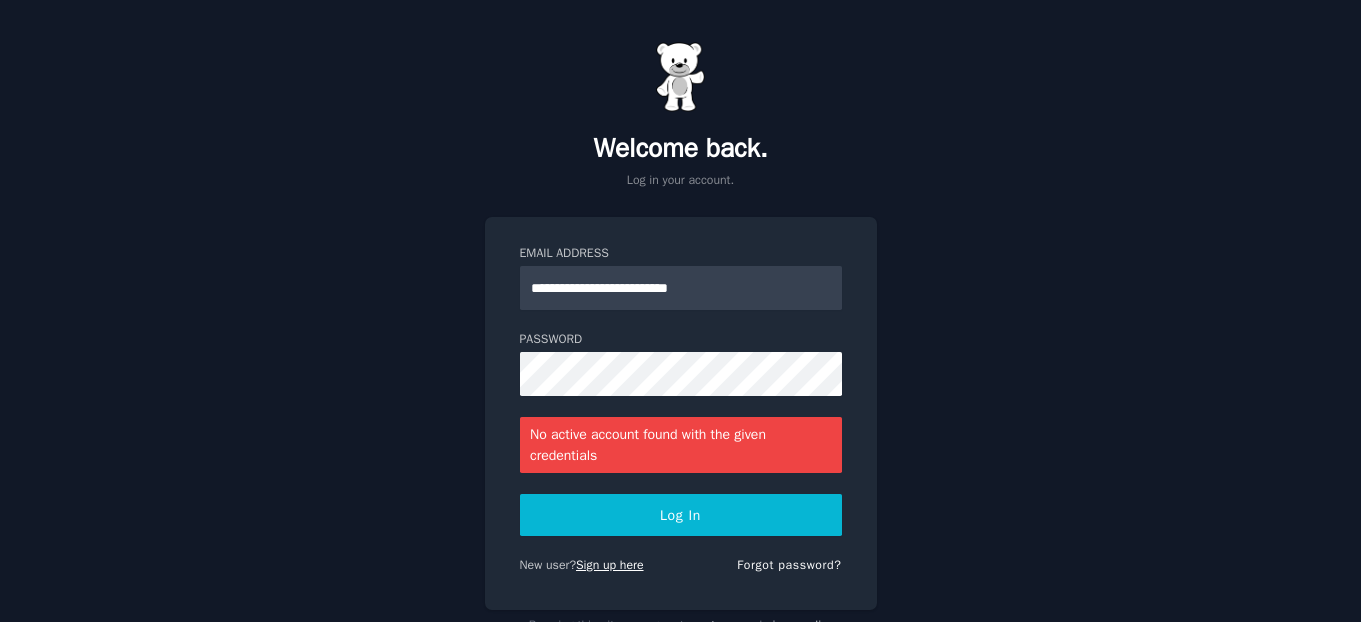 click on "Sign up here" at bounding box center (610, 565) 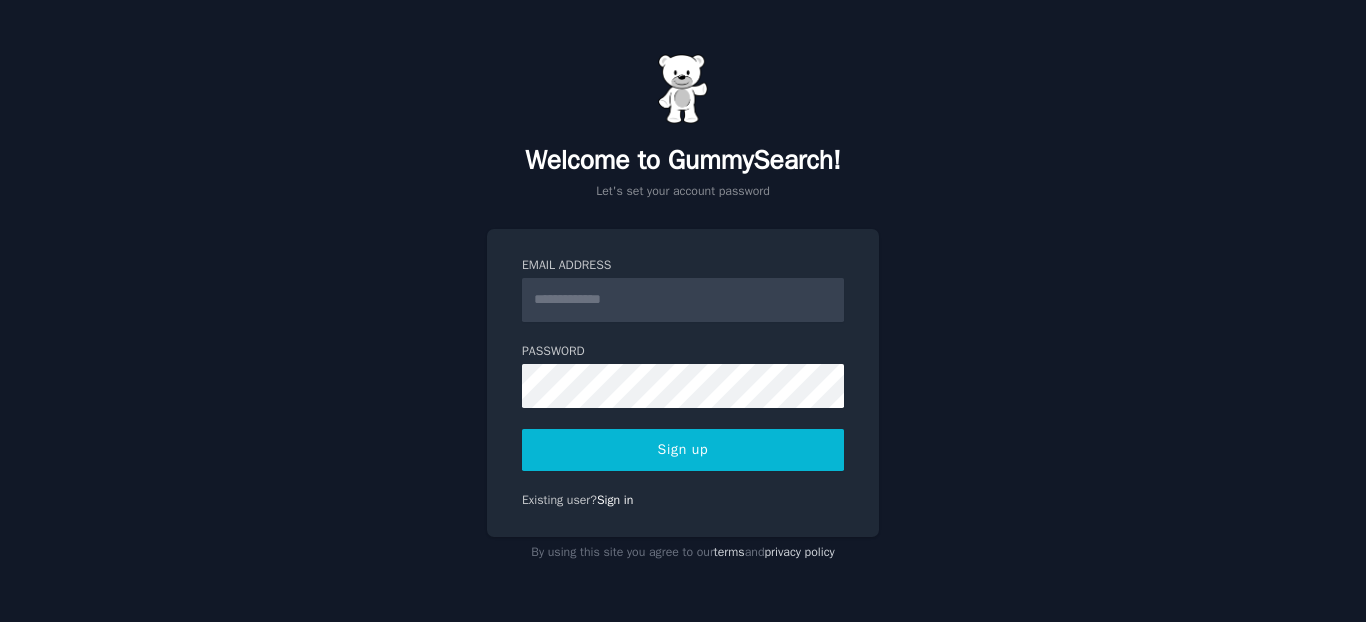 scroll, scrollTop: 0, scrollLeft: 0, axis: both 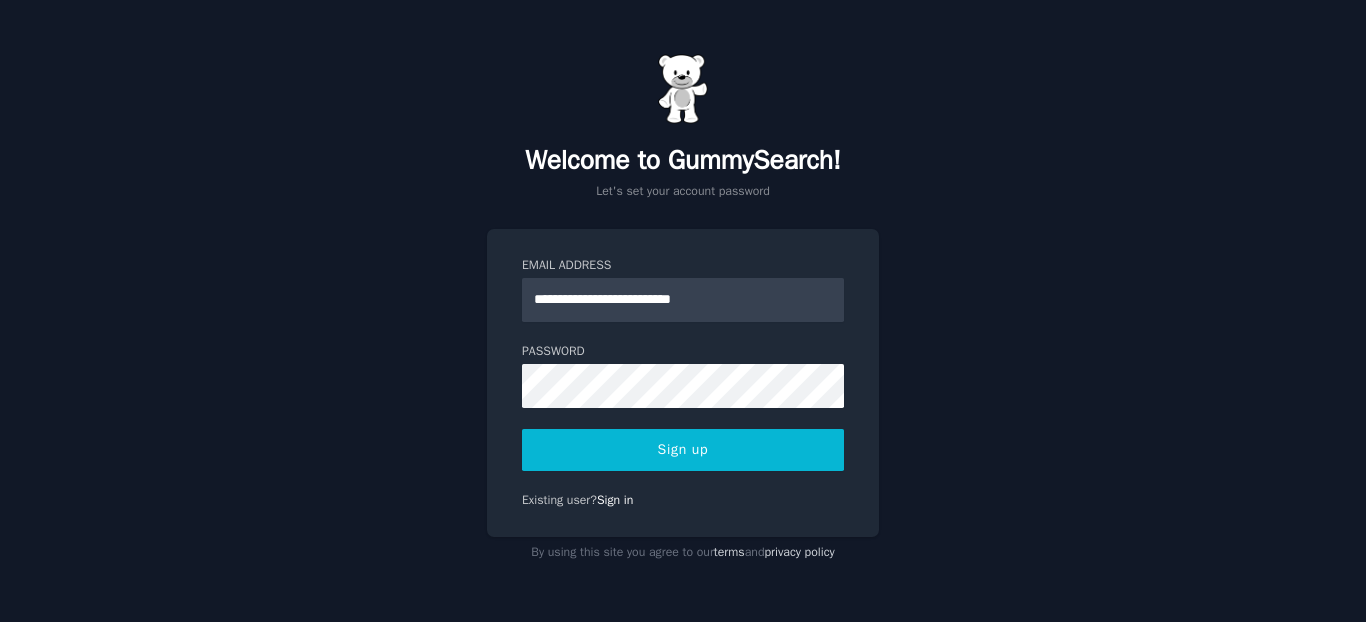 click on "Sign up" at bounding box center [683, 450] 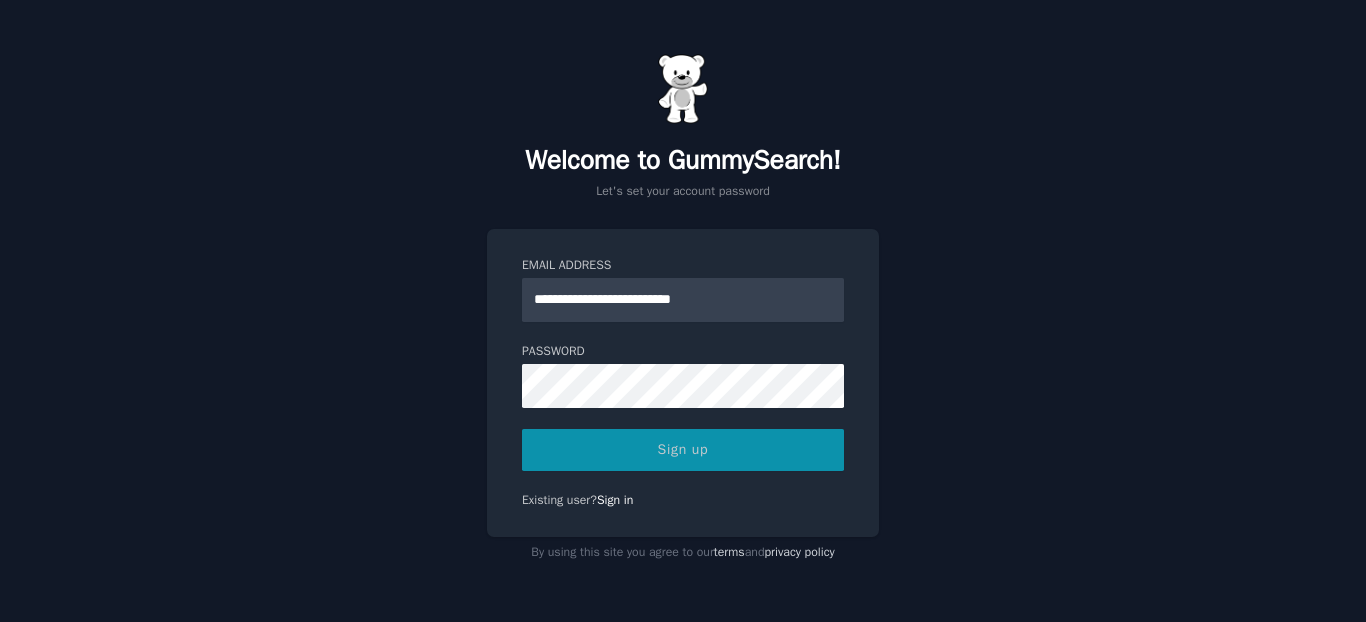 click on "Sign up" at bounding box center (683, 450) 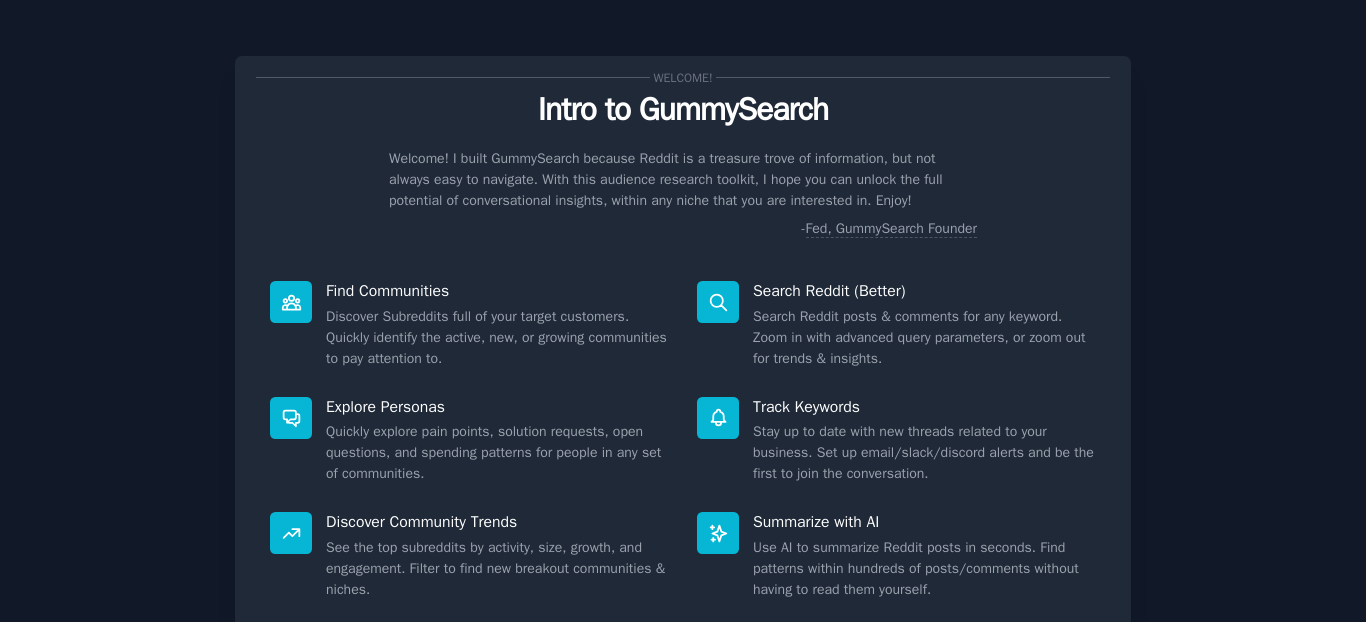 scroll, scrollTop: 0, scrollLeft: 0, axis: both 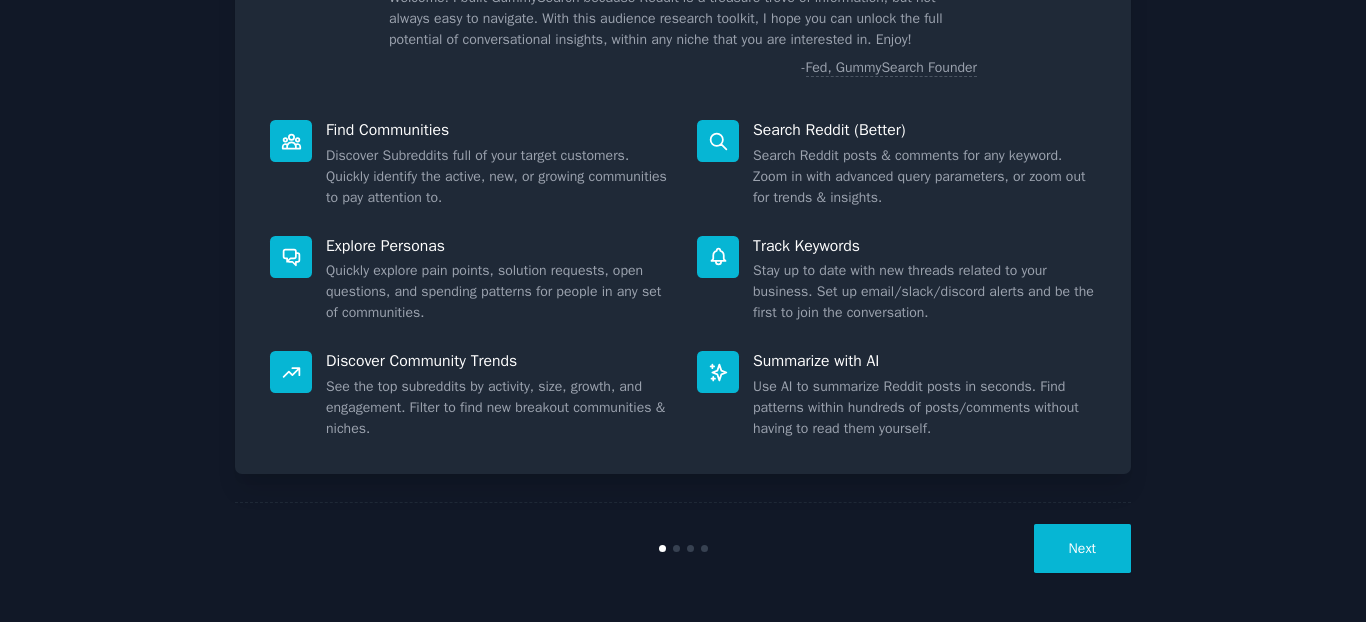click on "Next" at bounding box center [1082, 548] 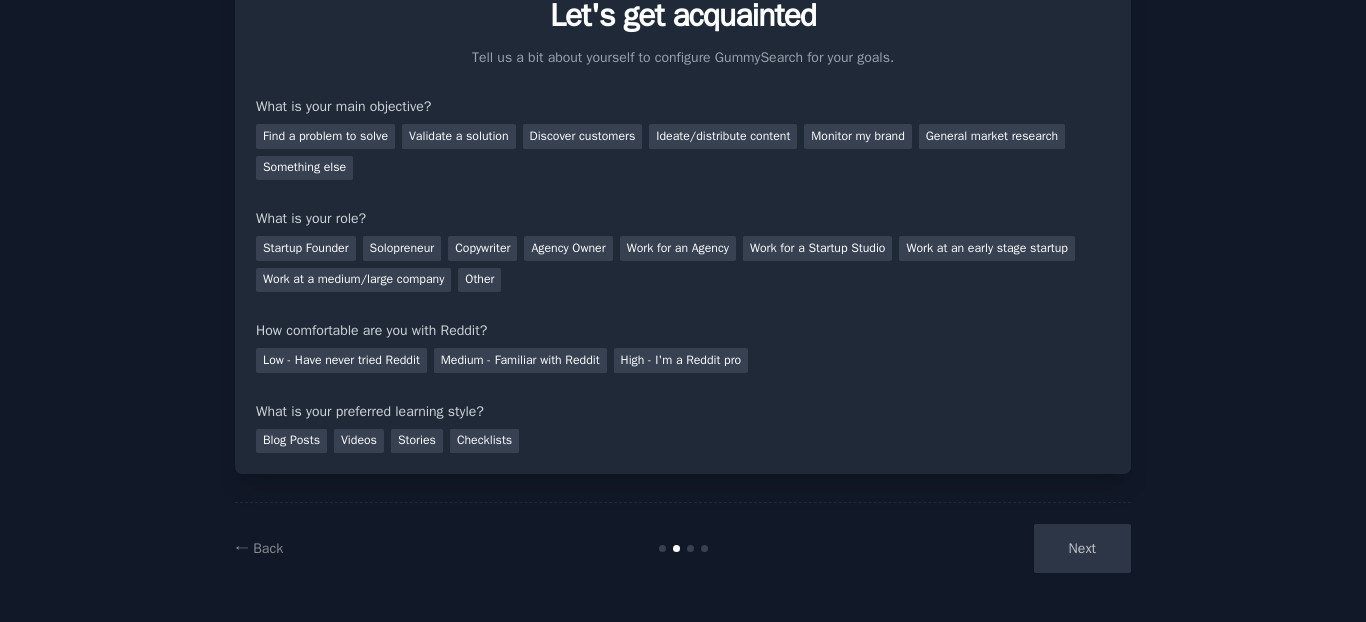 scroll, scrollTop: 94, scrollLeft: 0, axis: vertical 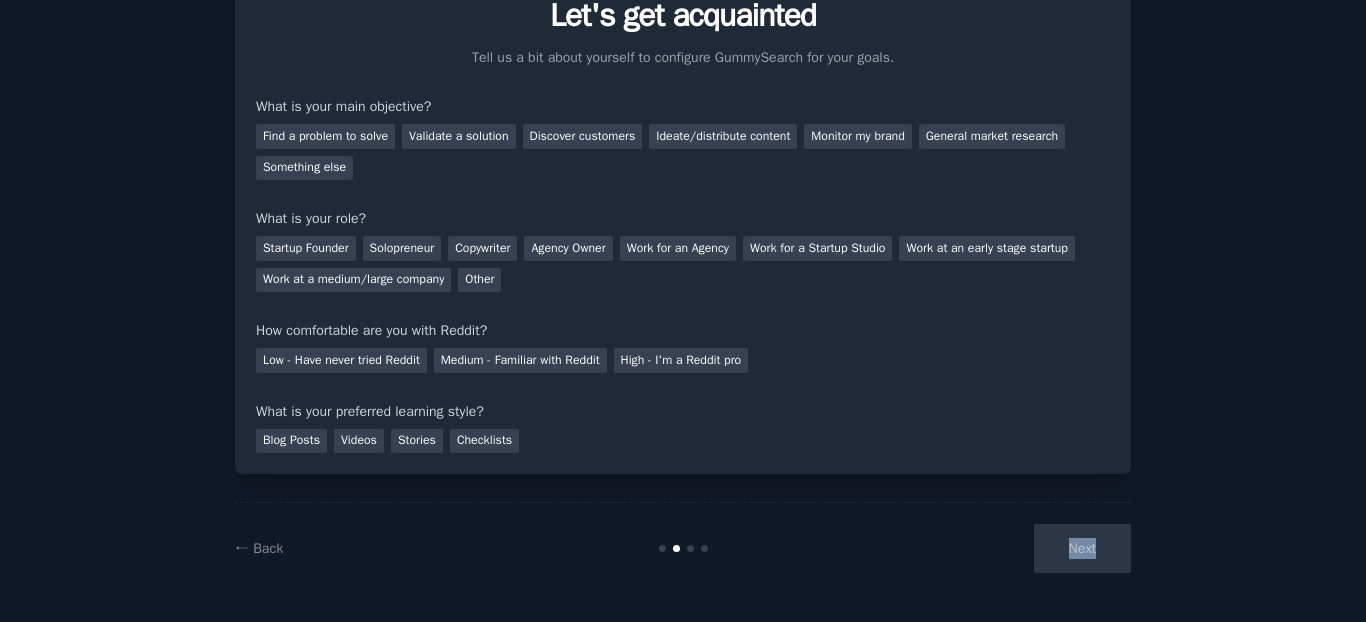 click on "Next" at bounding box center (981, 548) 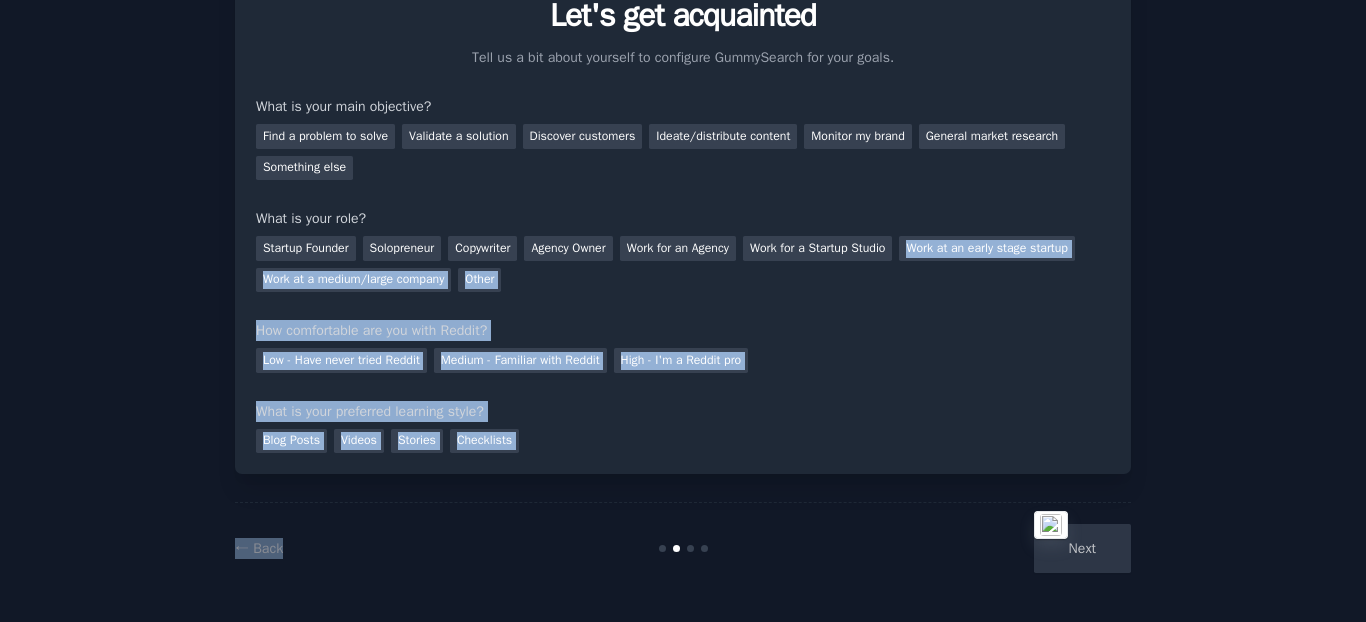 drag, startPoint x: 890, startPoint y: 283, endPoint x: 1051, endPoint y: 464, distance: 242.24368 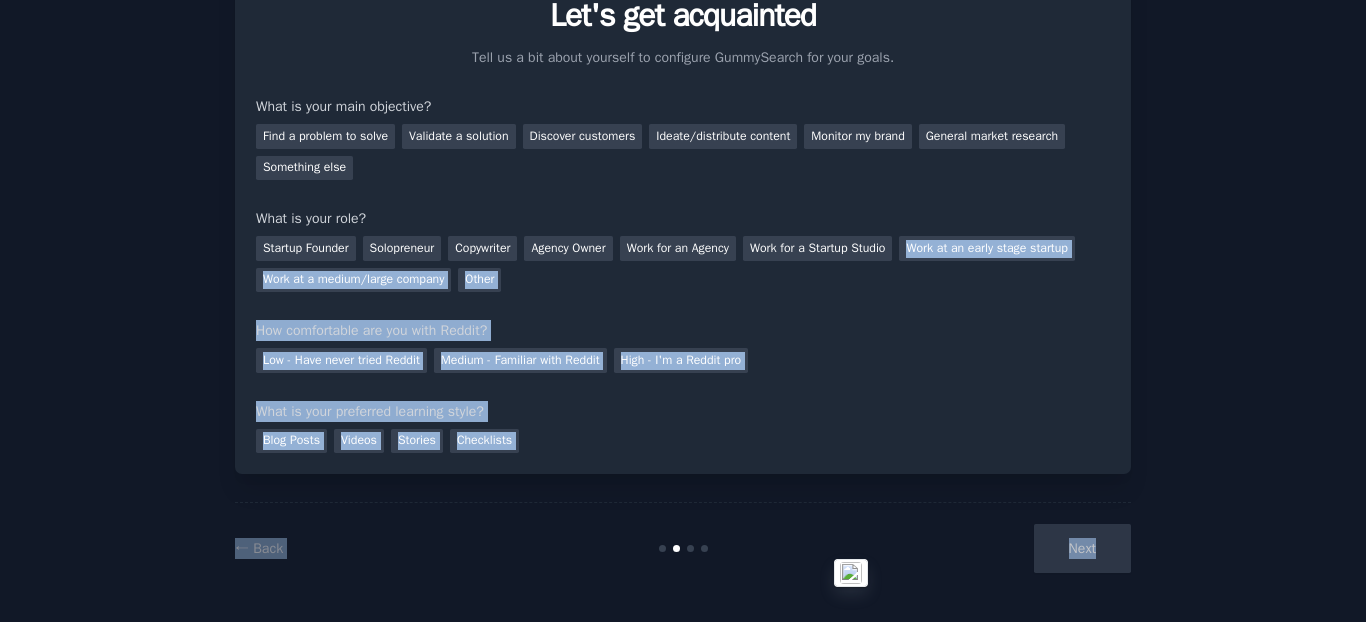 scroll, scrollTop: 0, scrollLeft: 0, axis: both 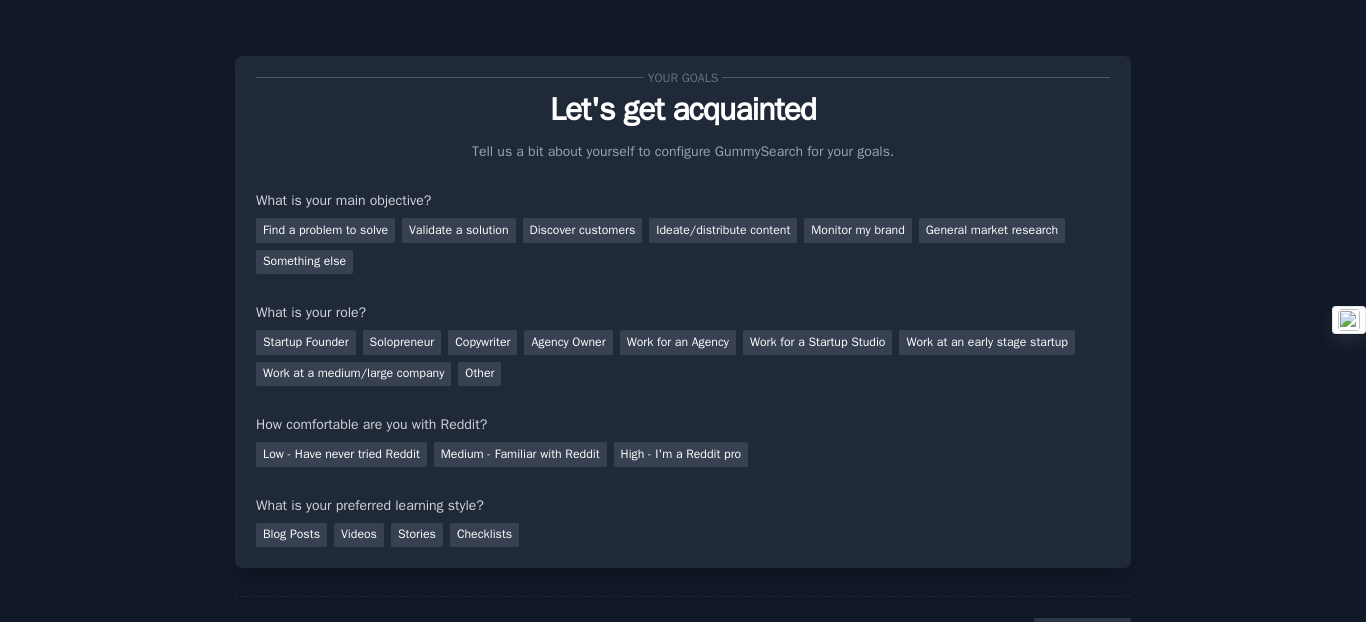 click on "Your goals Let's get acquainted Tell us a bit about yourself to configure GummySearch for your goals. What is your main objective? Find a problem to solve Validate a solution Discover customers Ideate/distribute content Monitor my brand General market research Something else What is your role? Startup Founder Solopreneur Copywriter Agency Owner Work for an Agency Work for a Startup Studio Work at an early stage startup Work at a medium/large company Other How comfortable are you with Reddit? Low - Have never tried Reddit Medium - Familiar with Reddit High - I'm a Reddit pro What is your preferred learning style? Blog Posts Videos Stories Checklists ← Back Next" at bounding box center [683, 358] 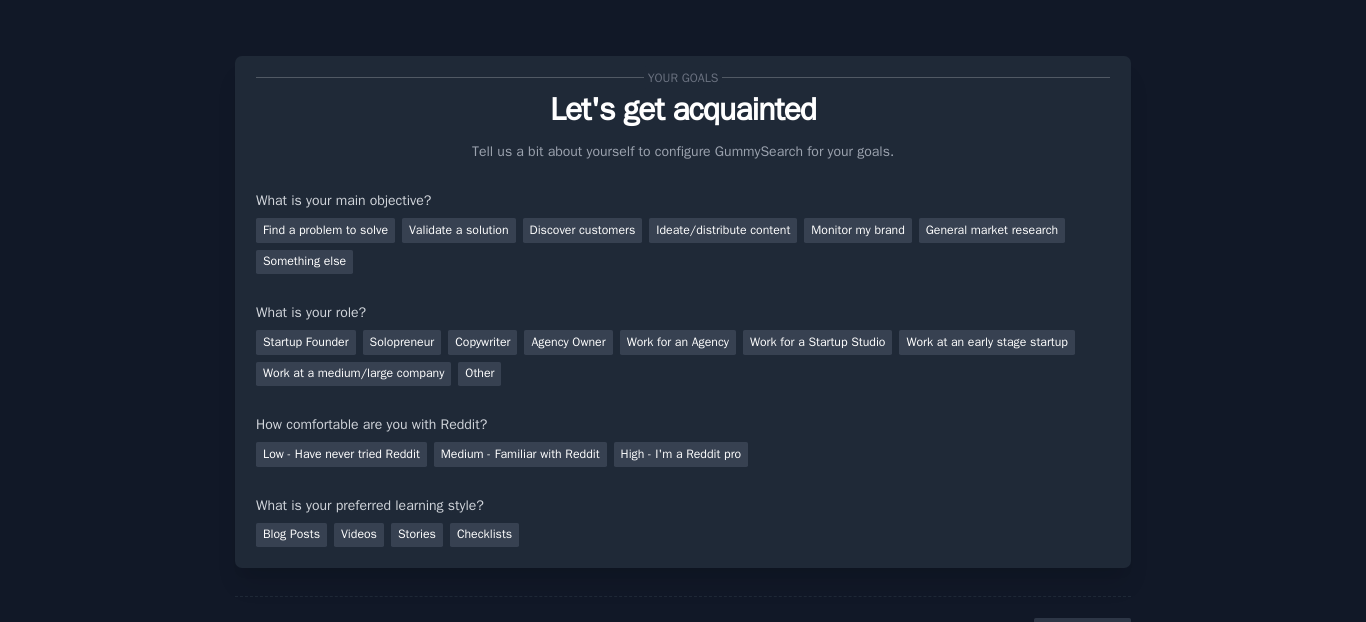 scroll, scrollTop: 94, scrollLeft: 0, axis: vertical 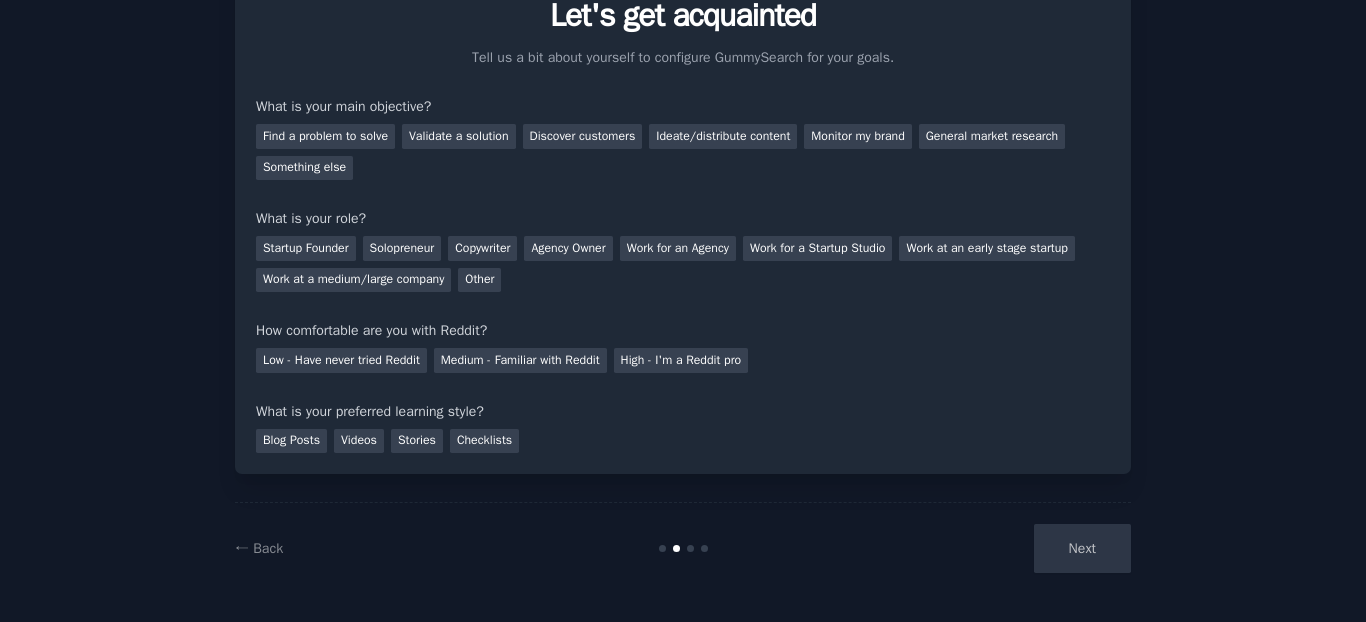 click on "Next" at bounding box center (981, 548) 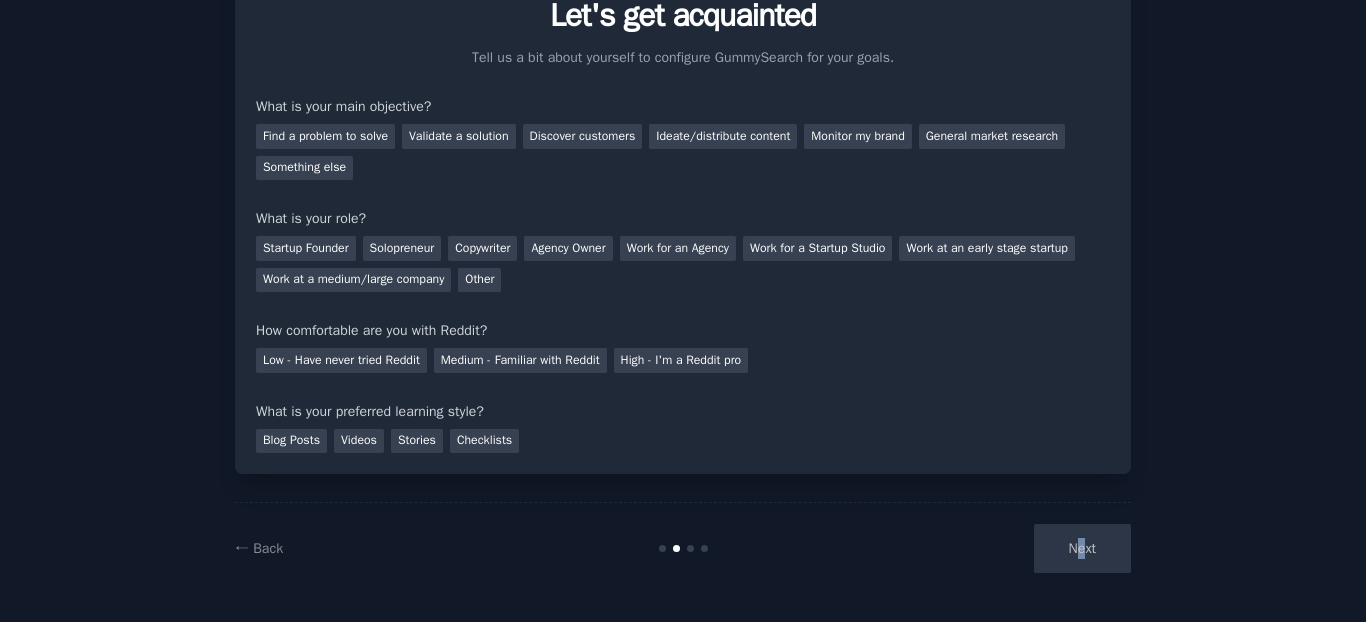click on "Next" at bounding box center [981, 548] 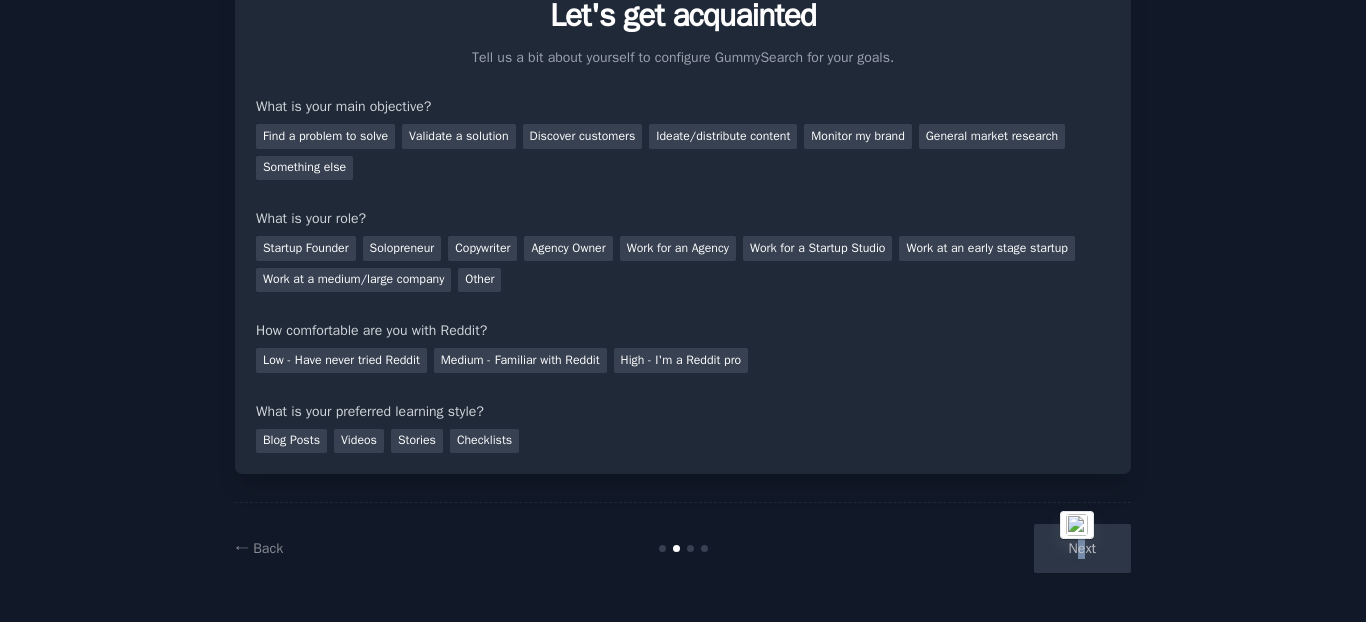 click on "Next" at bounding box center [981, 548] 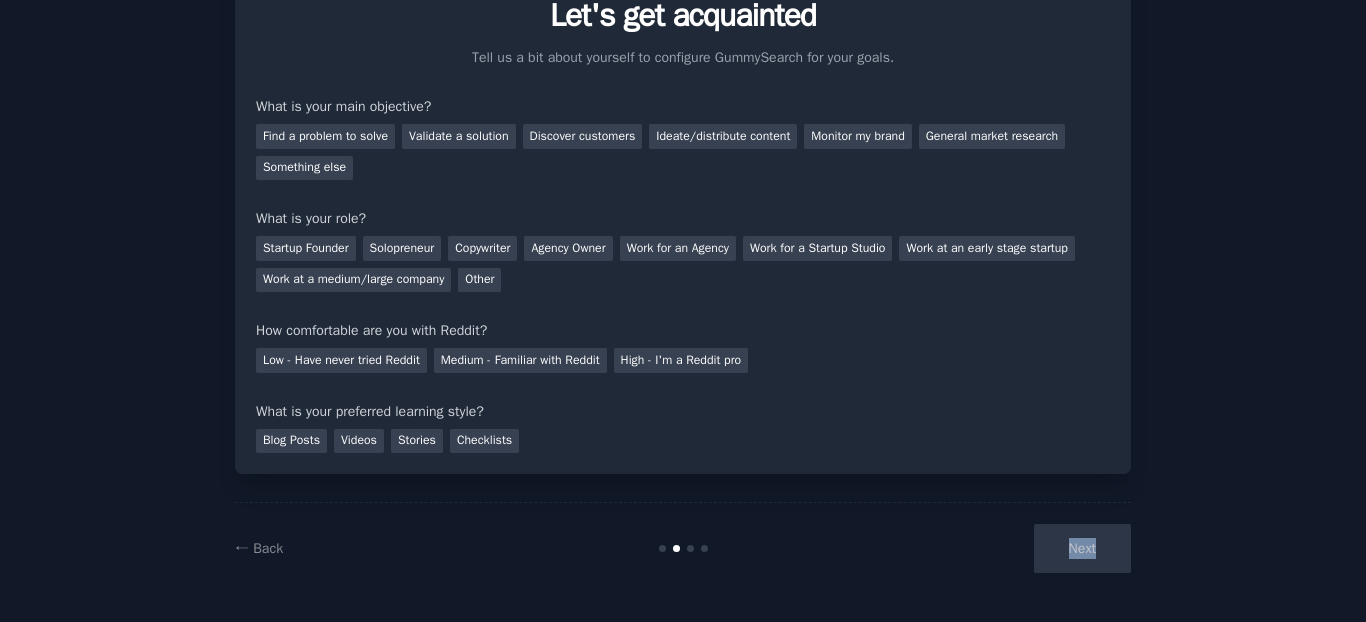 click on "Next" at bounding box center [981, 548] 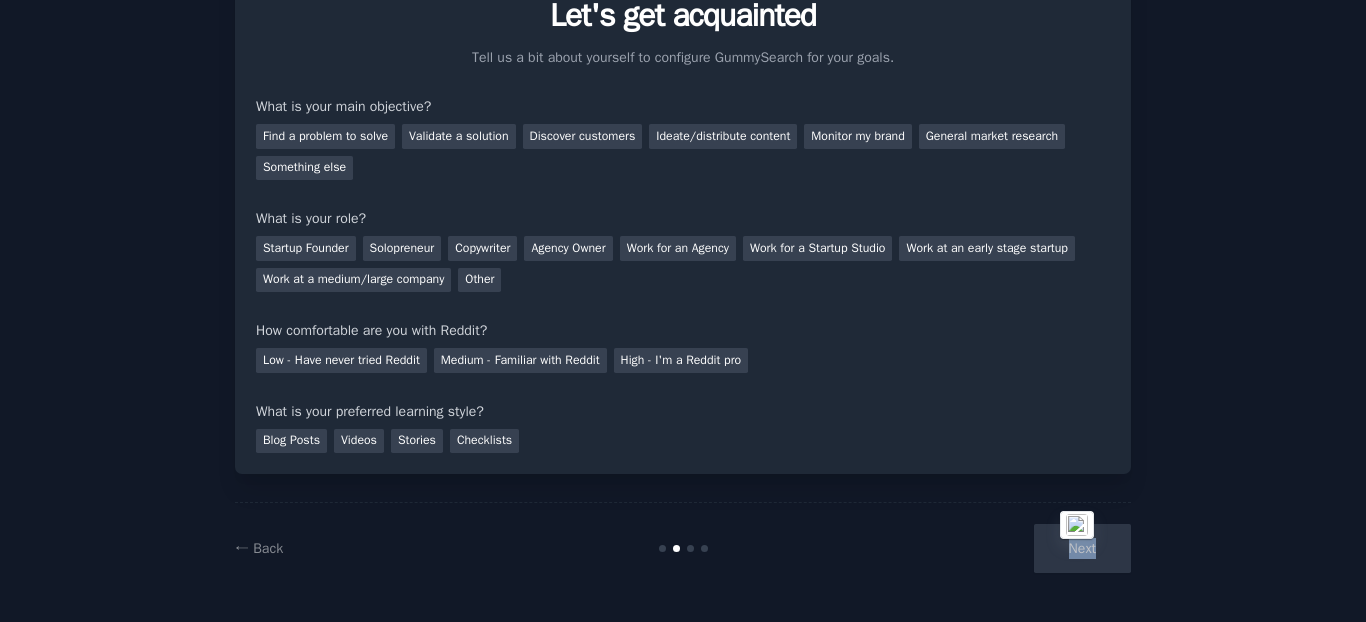 click on "Next" at bounding box center [981, 548] 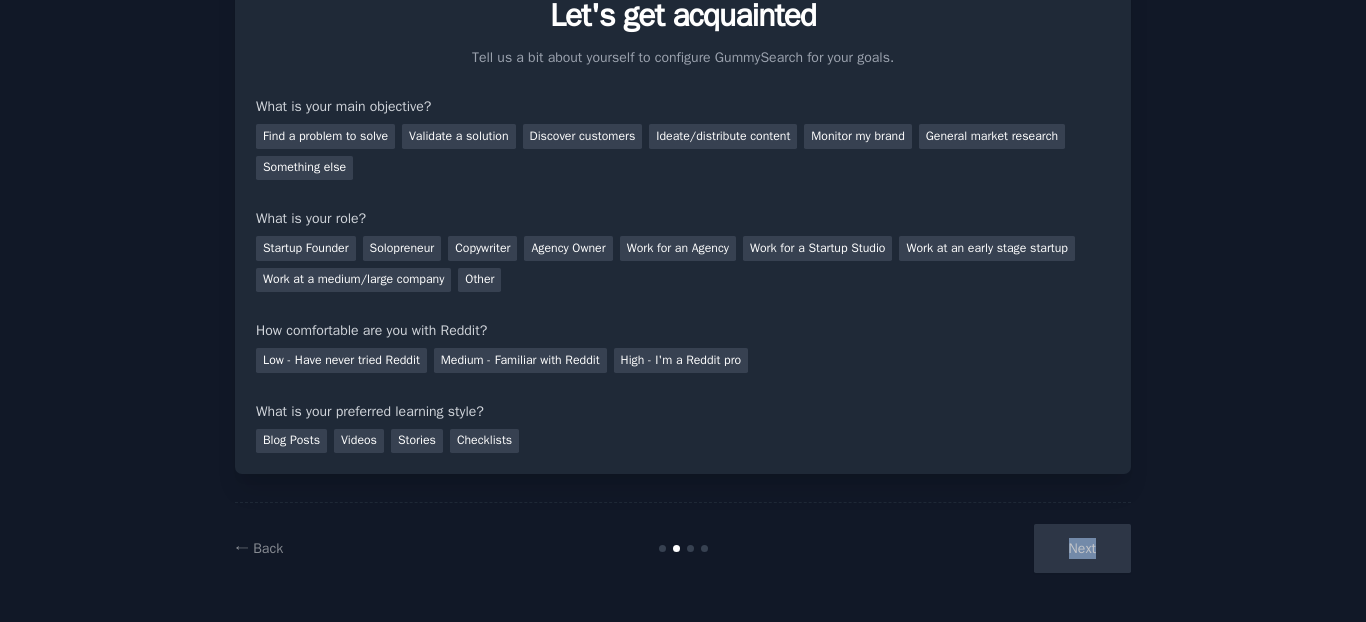 click on "Next" at bounding box center (981, 548) 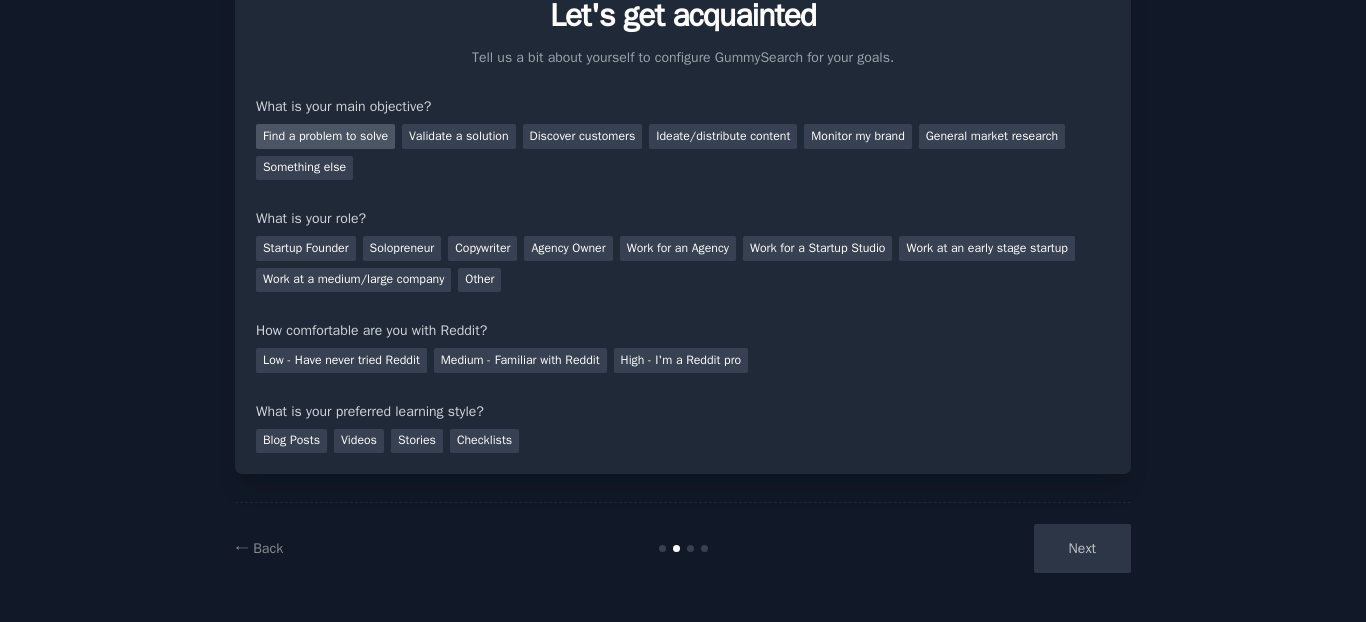 click on "Find a problem to solve" at bounding box center (325, 136) 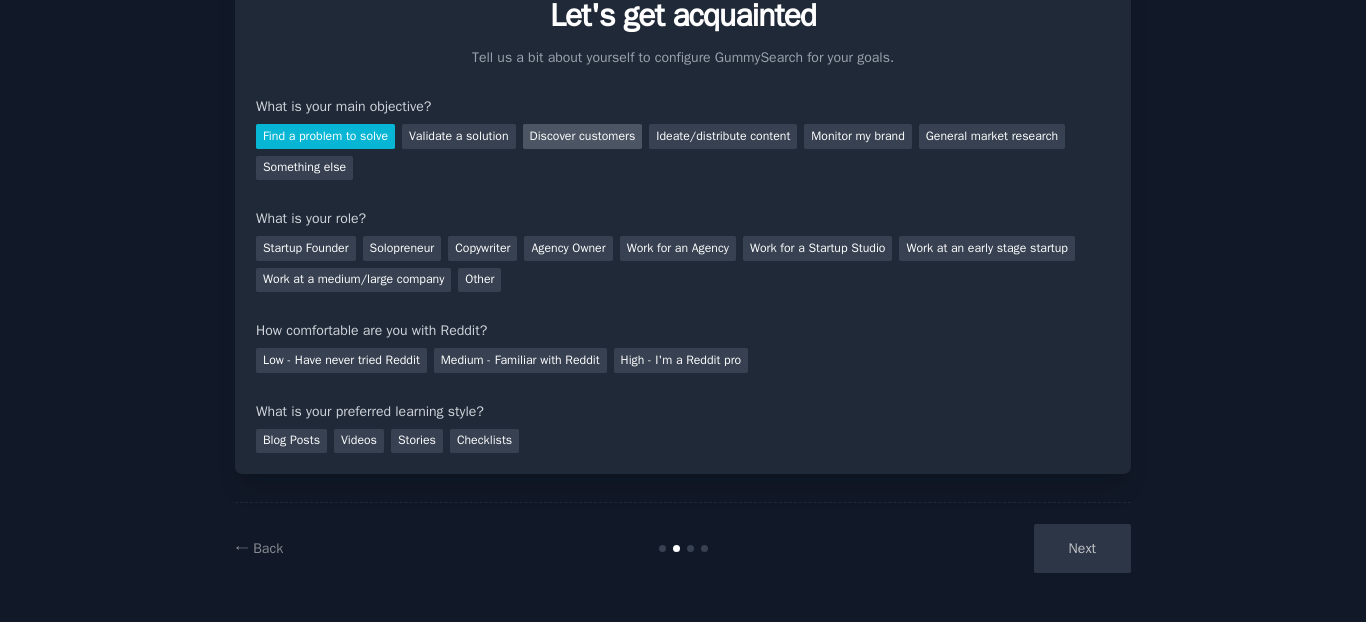 click on "Discover customers" at bounding box center (583, 136) 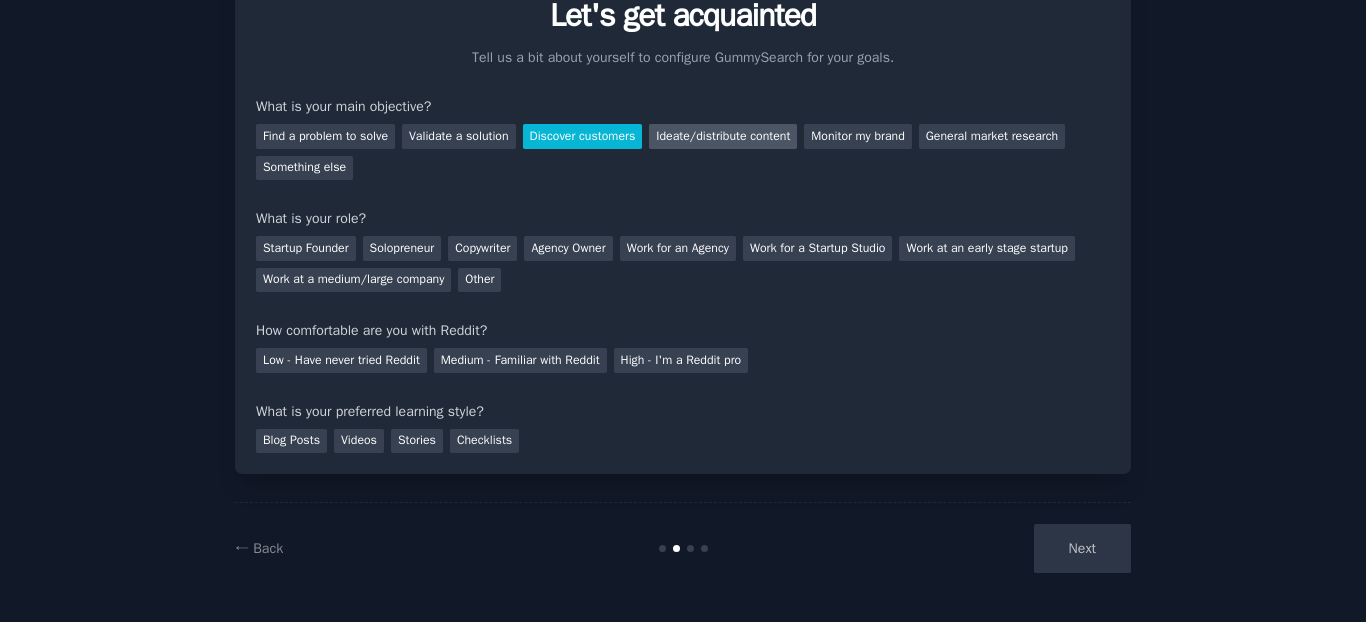 click on "Ideate/distribute content" at bounding box center [723, 136] 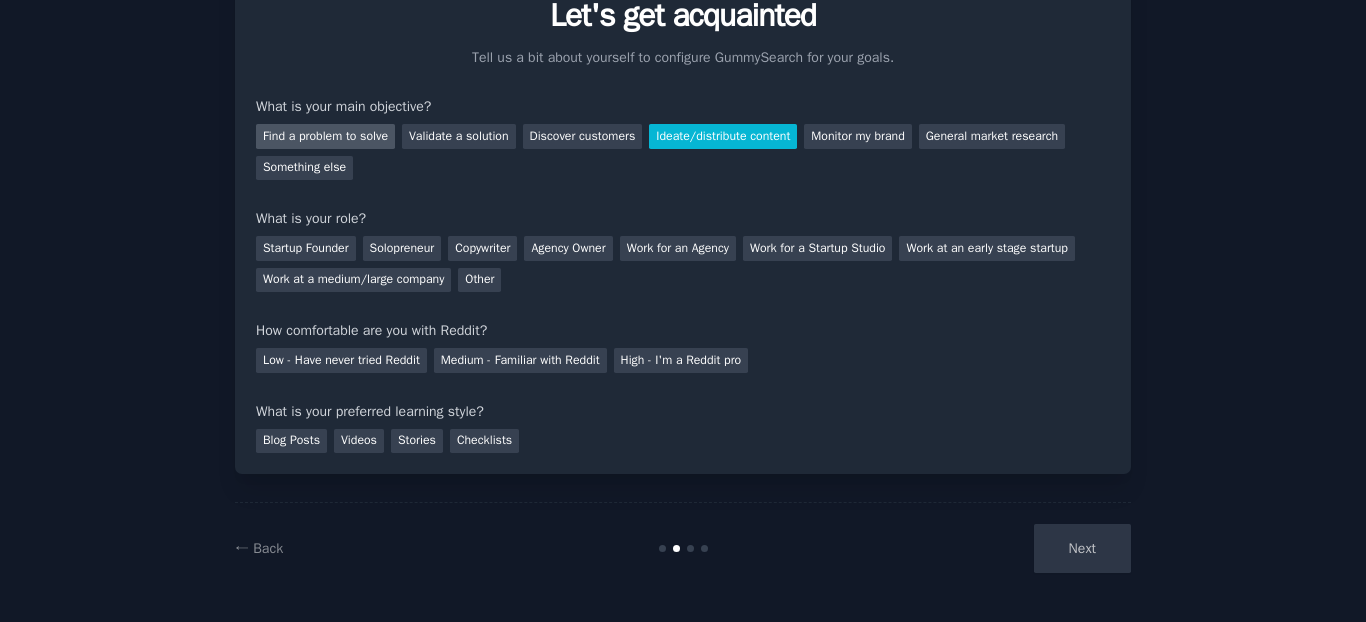 click on "Find a problem to solve" at bounding box center (325, 136) 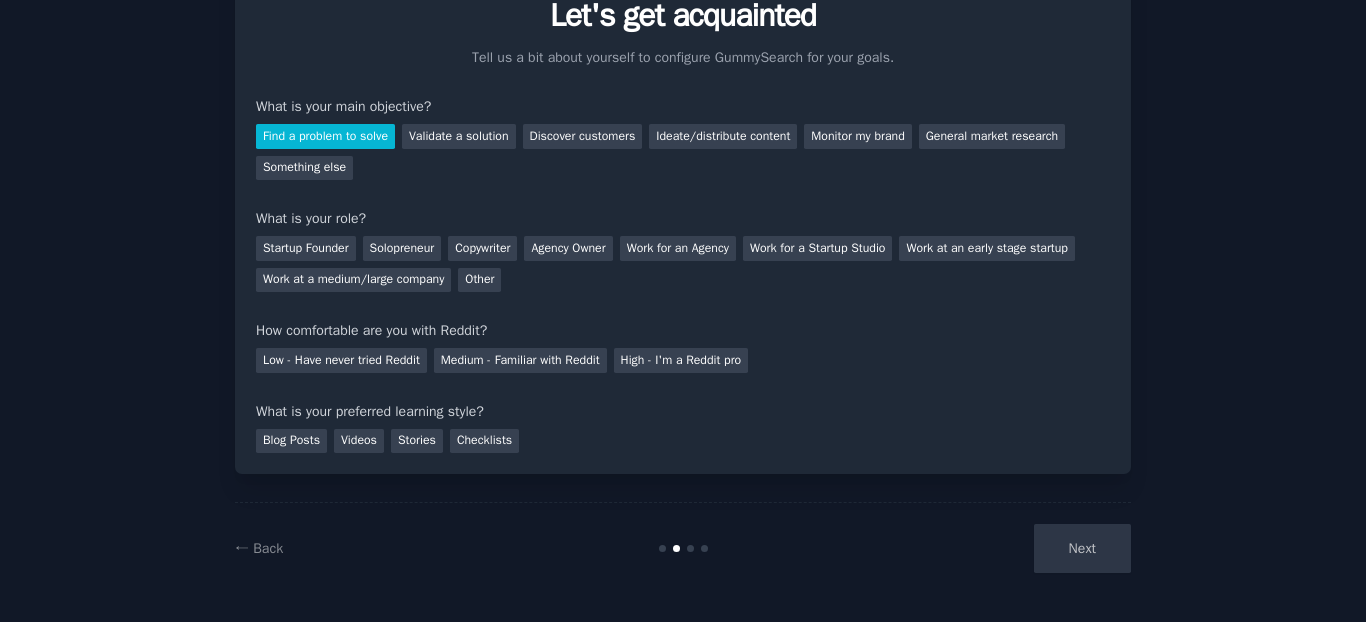 click on "Your goals Let's get acquainted Tell us a bit about yourself to configure GummySearch for your goals. What is your main objective? Find a problem to solve Validate a solution Discover customers Ideate/distribute content Monitor my brand General market research Something else What is your role? Startup Founder Solopreneur Copywriter Agency Owner Work for an Agency Work for a Startup Studio Work at an early stage startup Work at a medium/large company Other How comfortable are you with Reddit? Low - Have never tried Reddit Medium - Familiar with Reddit High - I'm a Reddit pro What is your preferred learning style? Blog Posts Videos Stories Checklists" at bounding box center (683, 218) 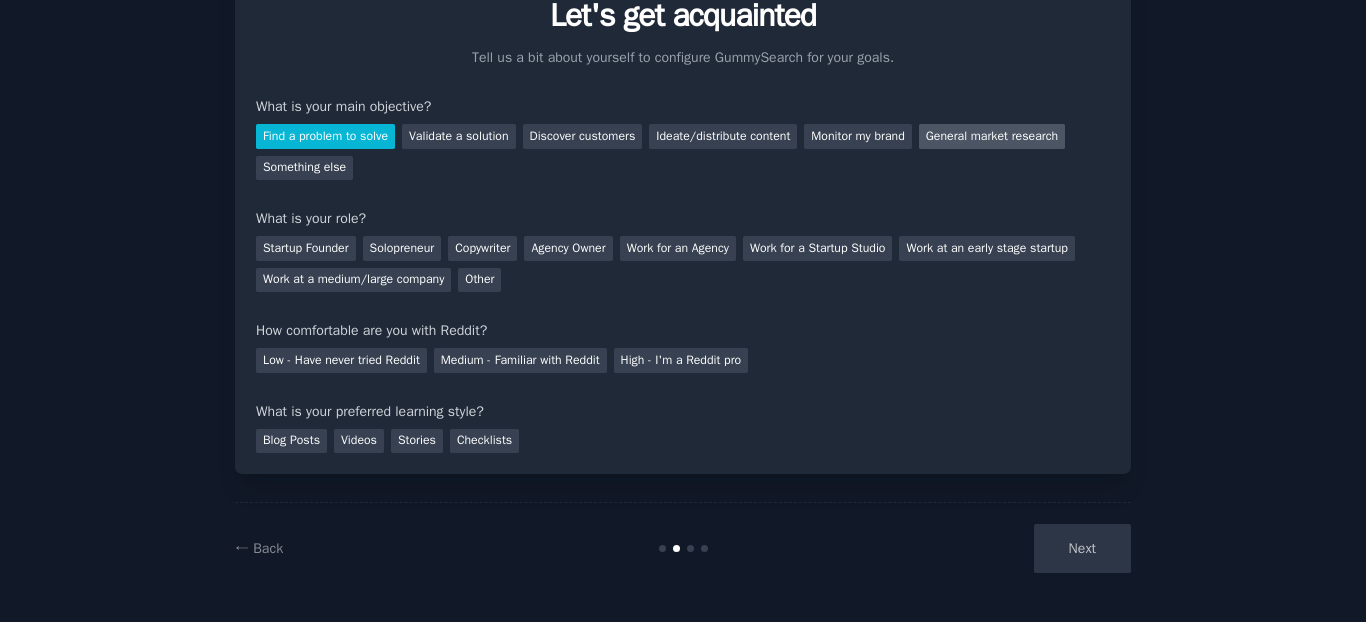 click on "General market research" at bounding box center (992, 136) 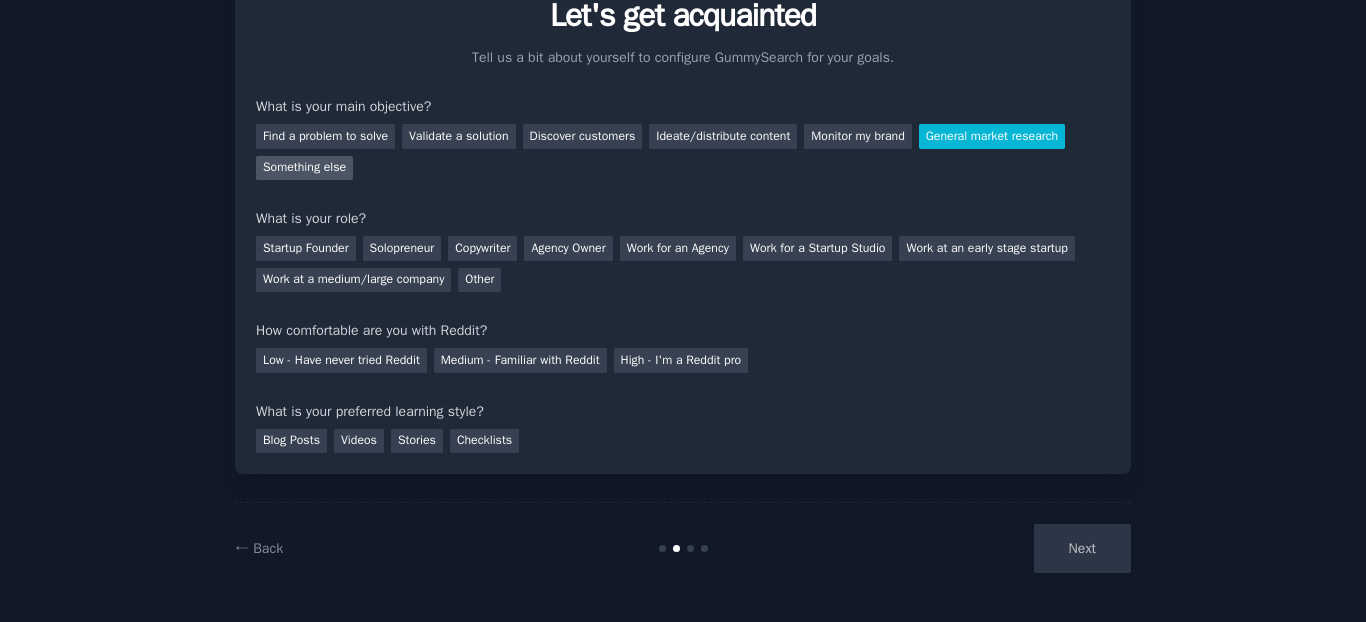 click on "Something else" at bounding box center (304, 168) 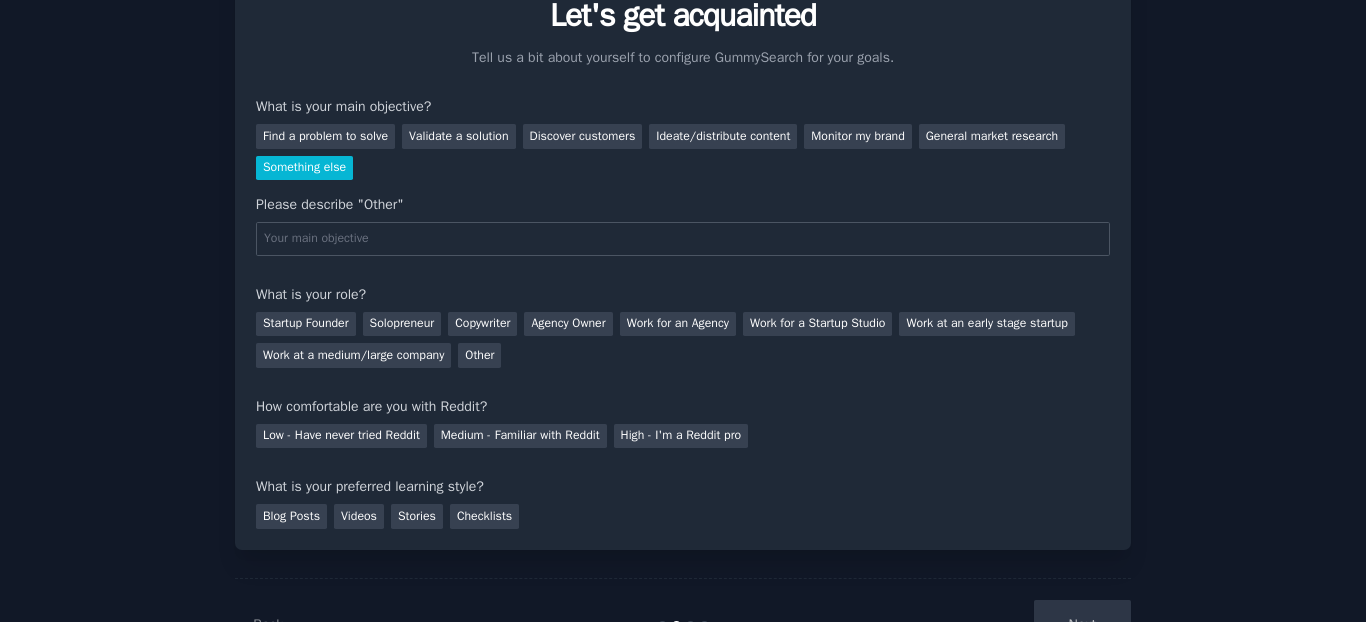 click on "Find a problem to solve Validate a solution Discover customers Ideate/distribute content Monitor my brand General market research Something else" at bounding box center (683, 148) 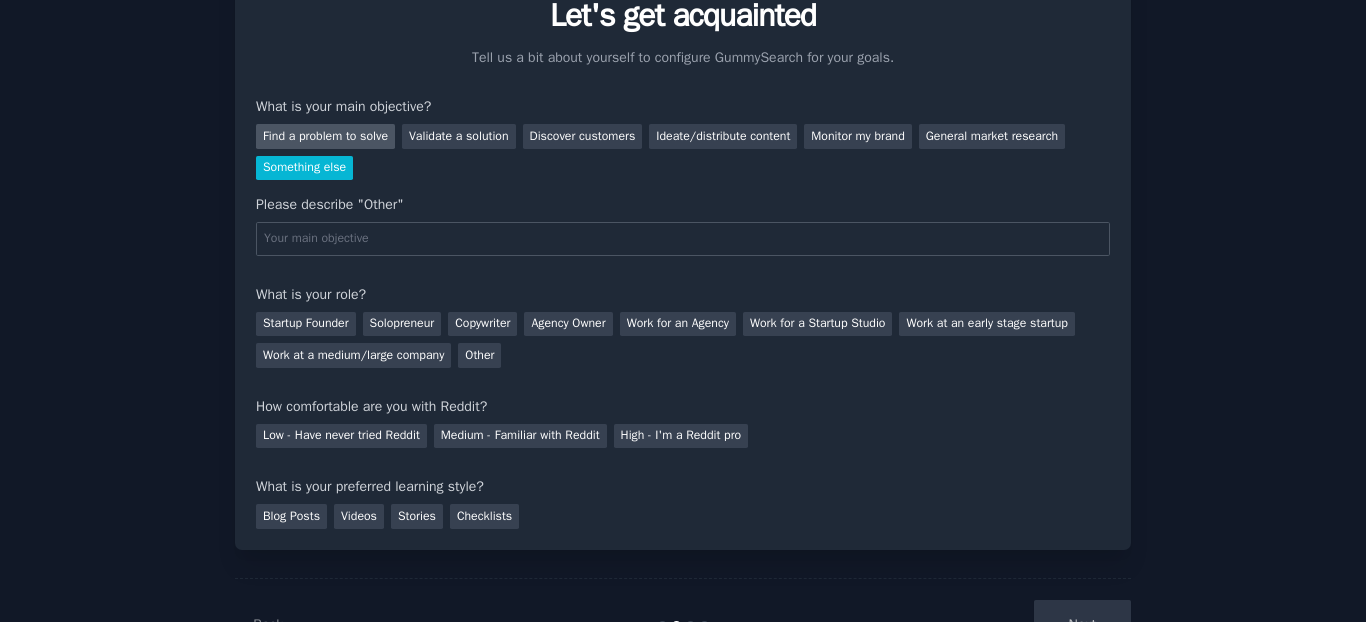 click on "Find a problem to solve" at bounding box center (325, 136) 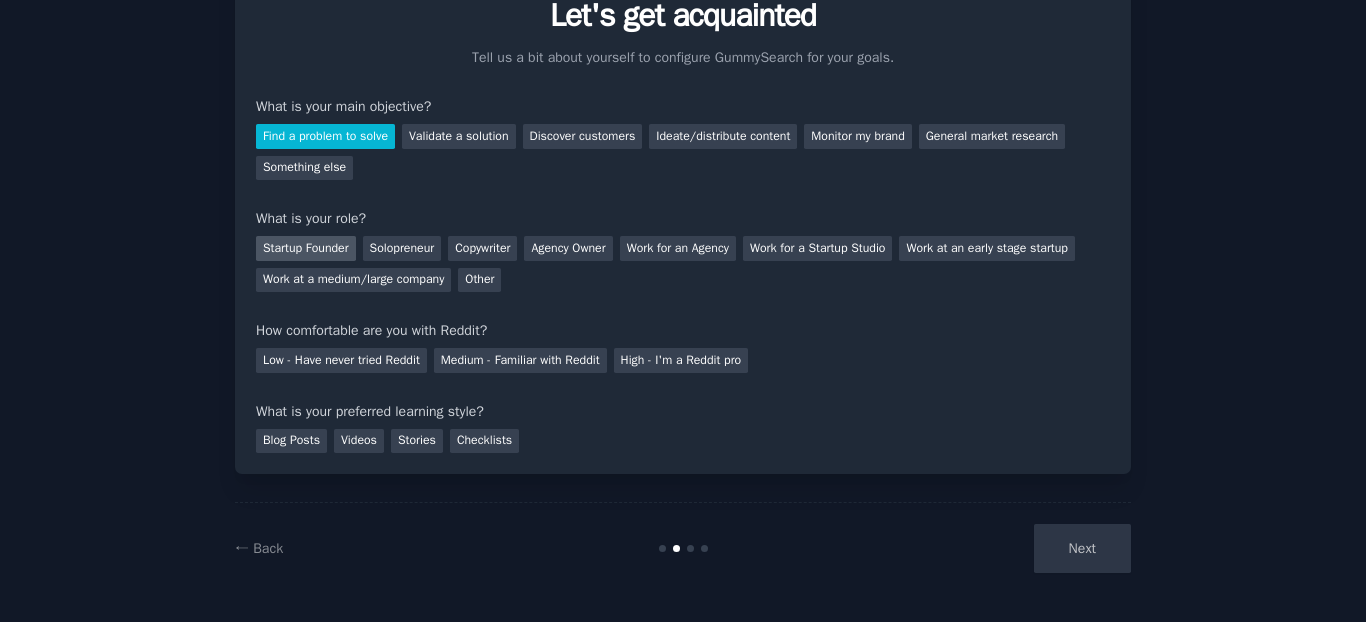 click on "Startup Founder" at bounding box center (306, 248) 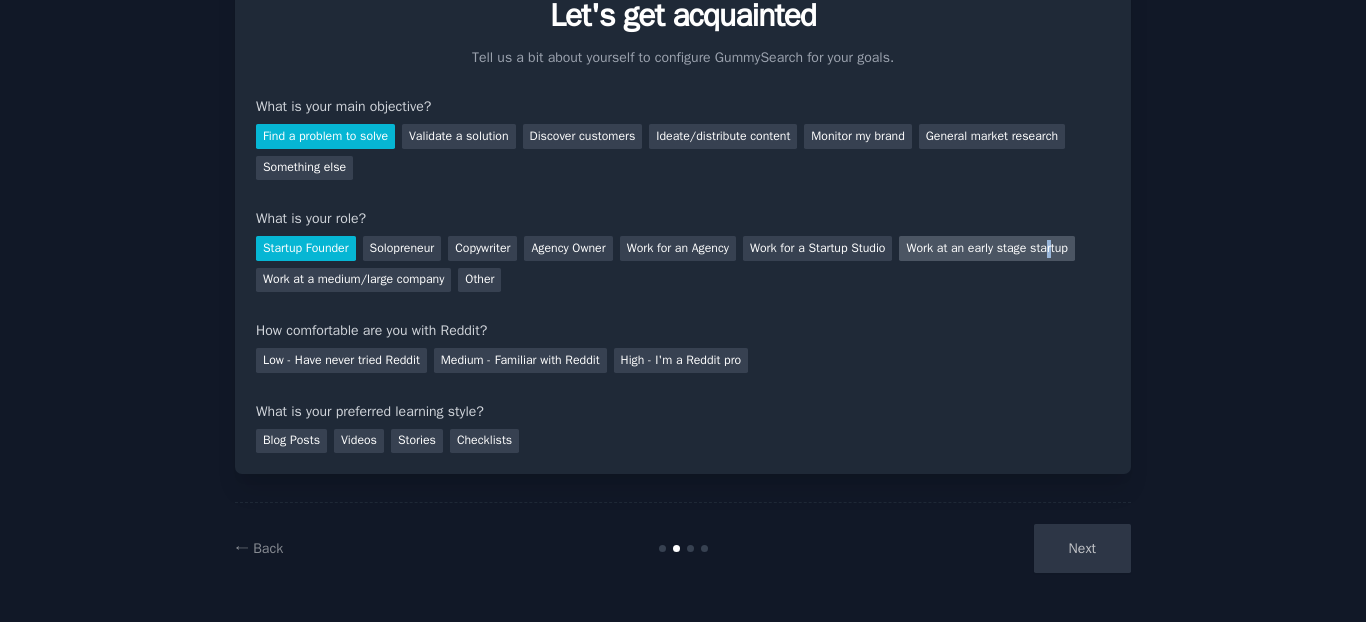 click on "Work at an early stage startup" at bounding box center [986, 248] 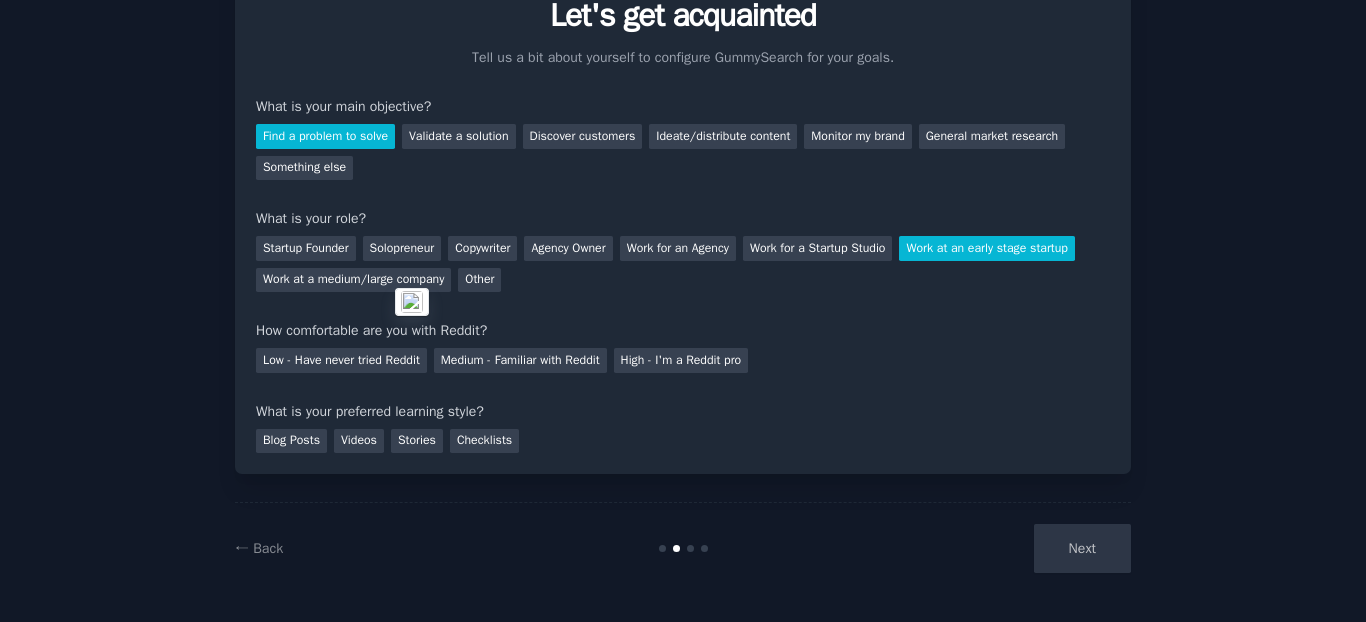 click on "Startup Founder Solopreneur Copywriter Agency Owner Work for an Agency Work for a Startup Studio Work at an early stage startup Work at a medium/large company Other" at bounding box center (683, 260) 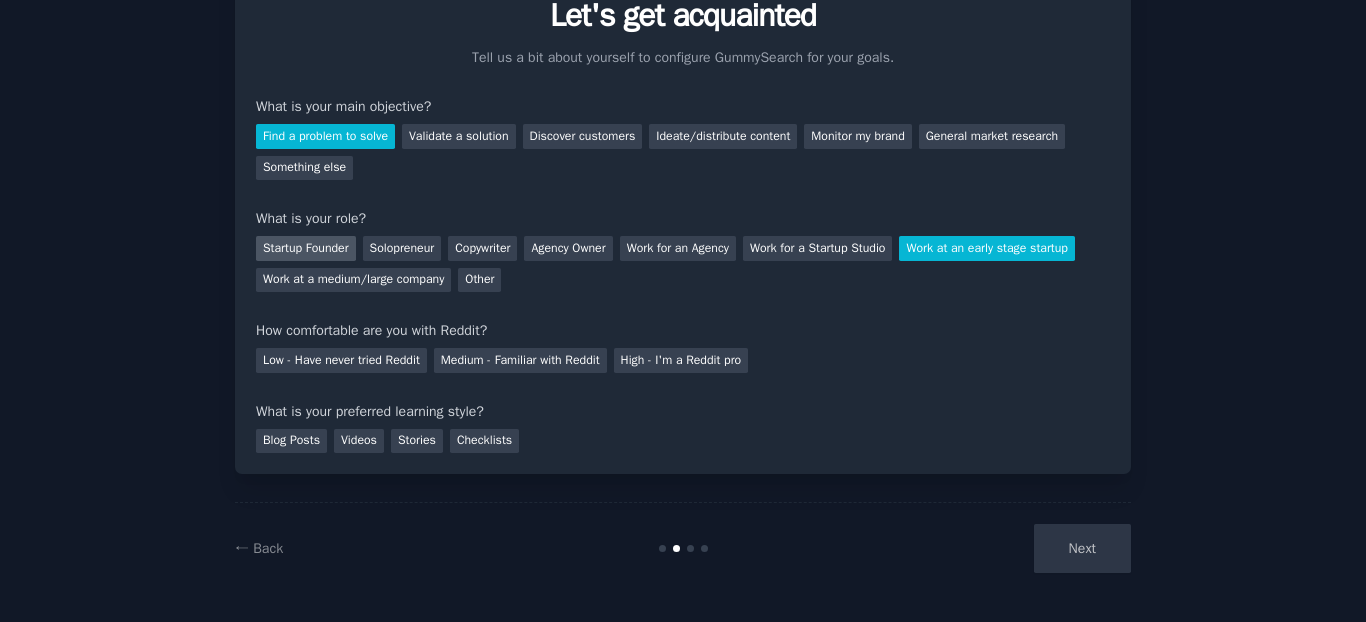 click on "Startup Founder" at bounding box center [306, 248] 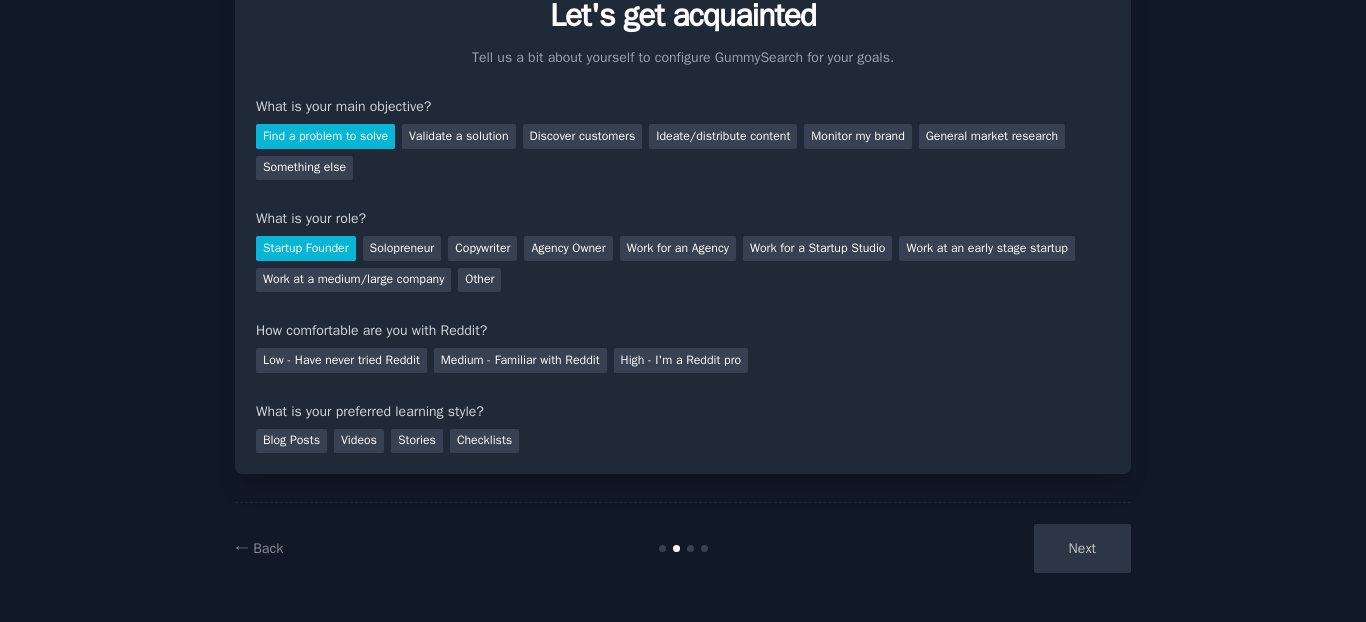 click on "Your goals Let's get acquainted Tell us a bit about yourself to configure GummySearch for your goals. What is your main objective? Find a problem to solve Validate a solution Discover customers Ideate/distribute content Monitor my brand General market research Something else What is your role? Startup Founder Solopreneur Copywriter Agency Owner Work for an Agency Work for a Startup Studio Work at an early stage startup Work at a medium/large company Other How comfortable are you with Reddit? Low - Have never tried Reddit Medium - Familiar with Reddit High - I'm a Reddit pro What is your preferred learning style? Blog Posts Videos Stories Checklists ← Back Next" at bounding box center [683, 264] 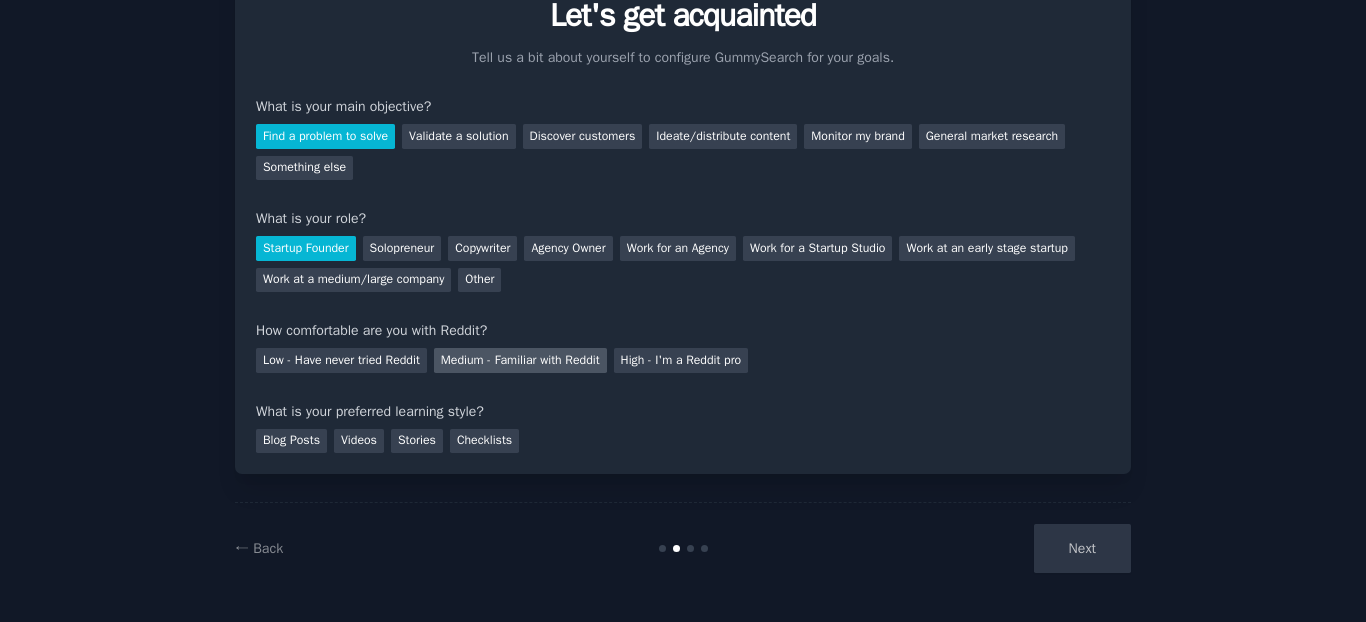click on "Medium - Familiar with Reddit" at bounding box center [520, 360] 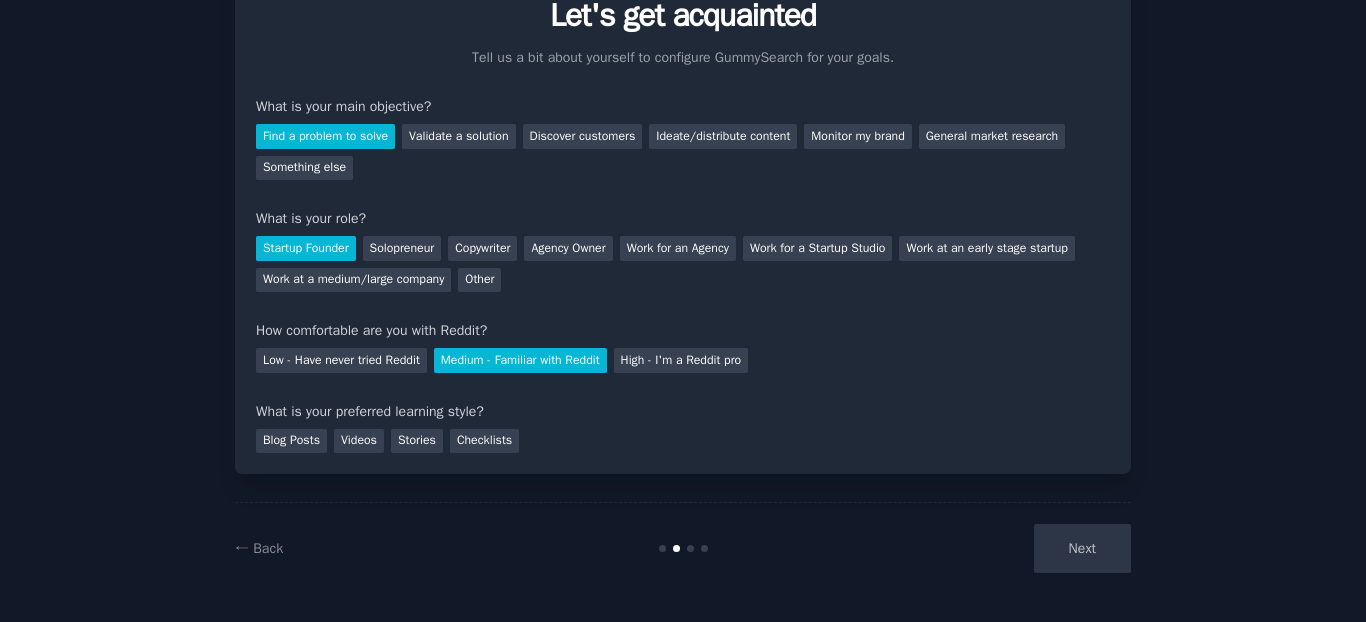 click on "Next" at bounding box center [981, 548] 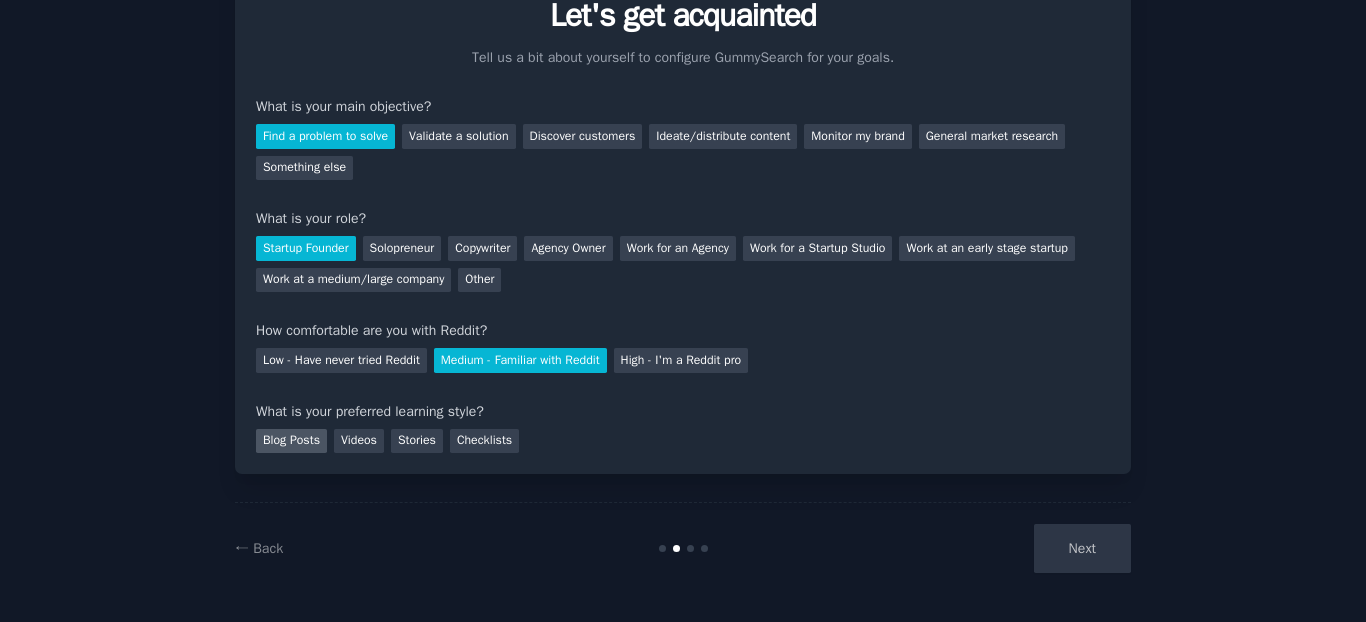 click on "Blog Posts" at bounding box center (291, 441) 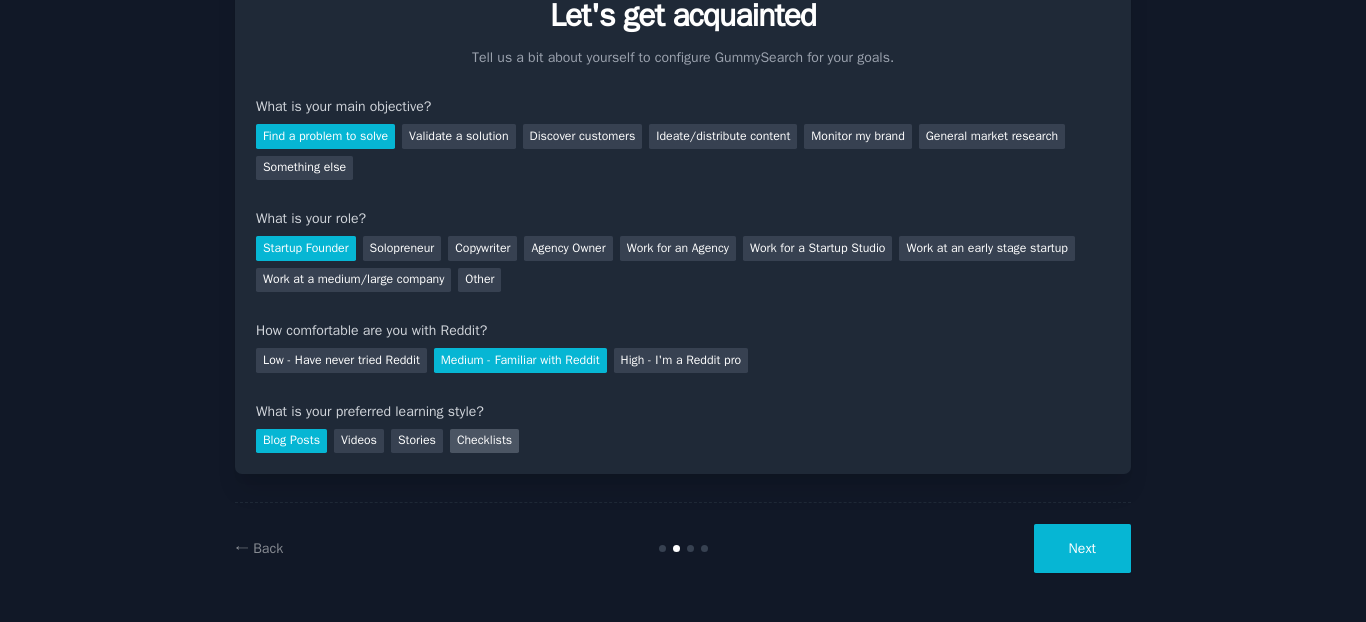 click on "Checklists" at bounding box center [484, 441] 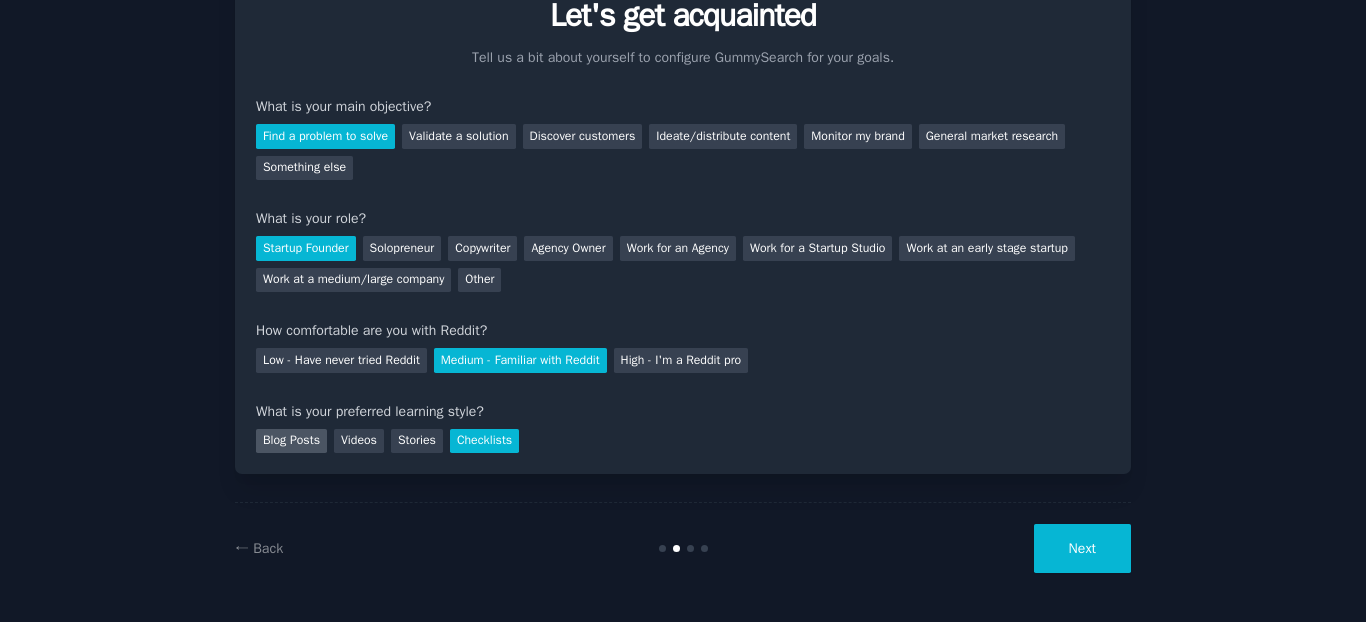 click on "Blog Posts" at bounding box center (291, 441) 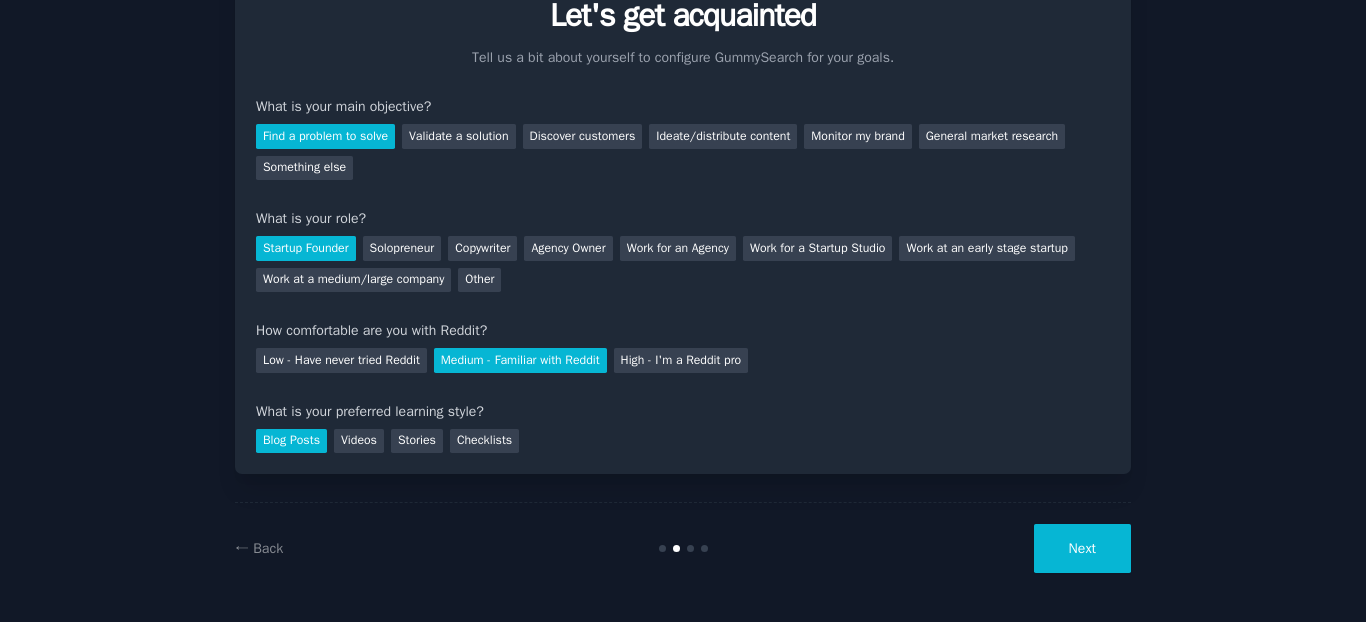 click on "Your goals Let's get acquainted Tell us a bit about yourself to configure GummySearch for your goals. What is your main objective? Find a problem to solve Validate a solution Discover customers Ideate/distribute content Monitor my brand General market research Something else What is your role? Startup Founder Solopreneur Copywriter Agency Owner Work for an Agency Work for a Startup Studio Work at an early stage startup Work at a medium/large company Other How comfortable are you with Reddit? Low - Have never tried Reddit Medium - Familiar with Reddit High - I'm a Reddit pro What is your preferred learning style? Blog Posts Videos Stories Checklists ← Back Next" at bounding box center [683, 264] 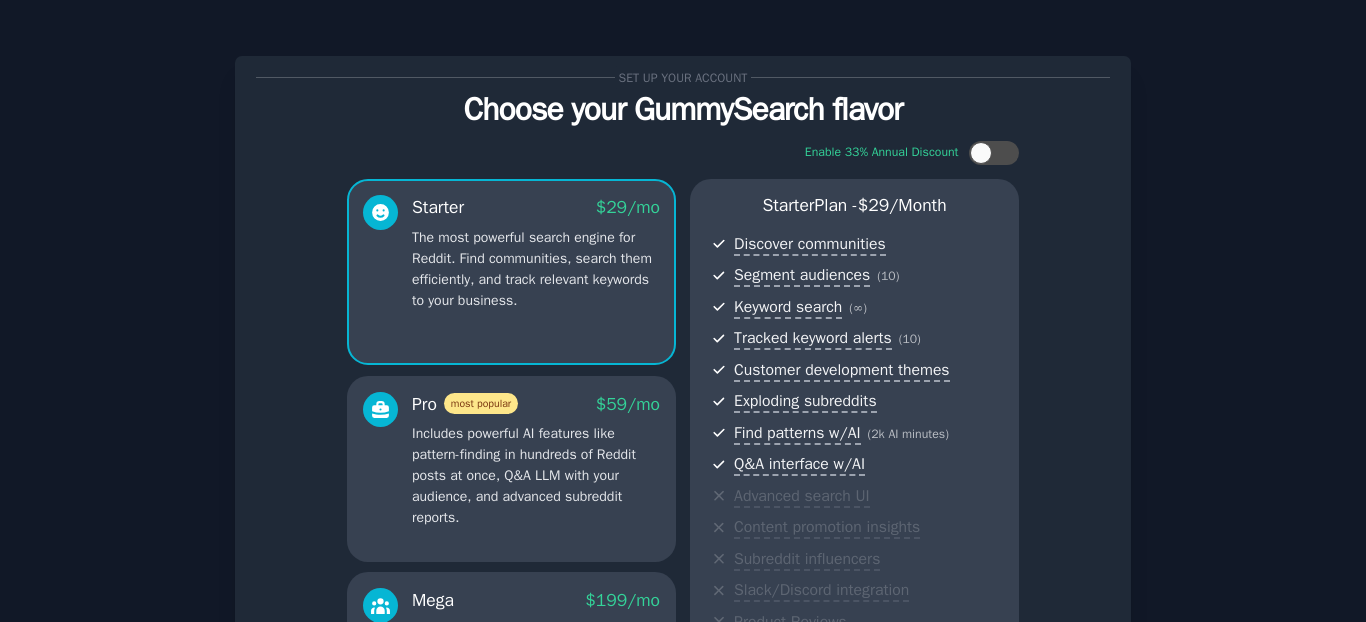 scroll, scrollTop: 327, scrollLeft: 0, axis: vertical 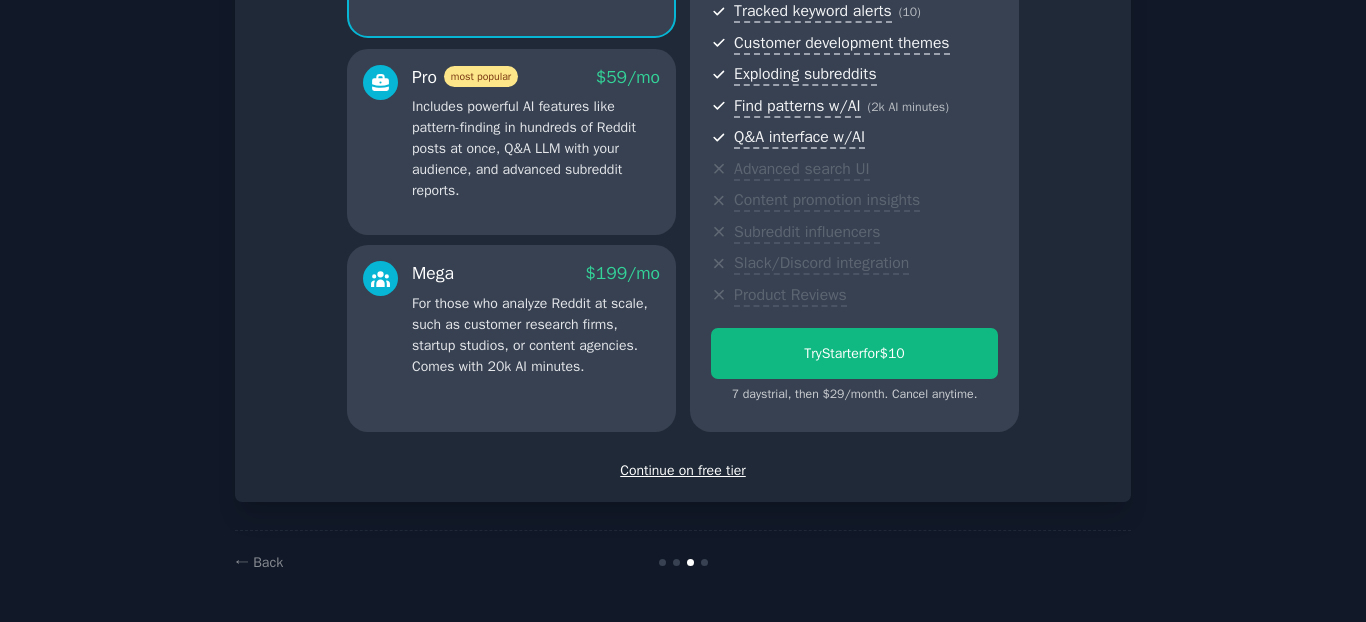 click on "Continue on free tier" at bounding box center [683, 470] 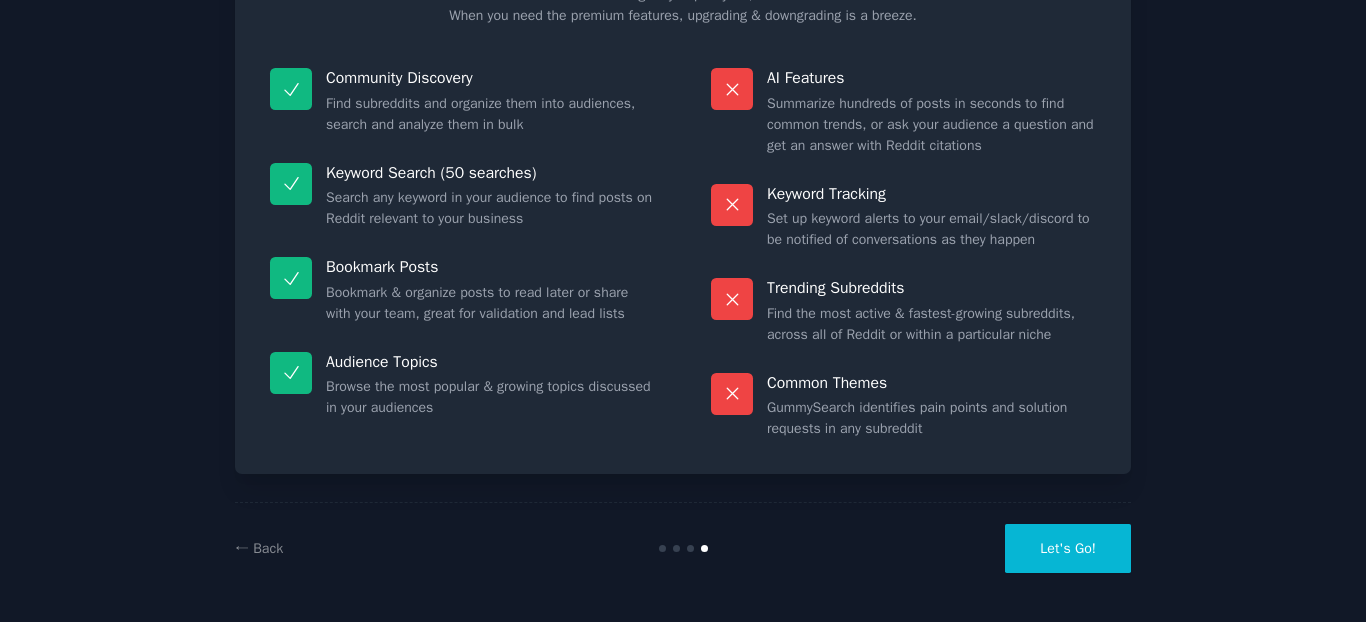 click on "Let's Go!" at bounding box center [1068, 548] 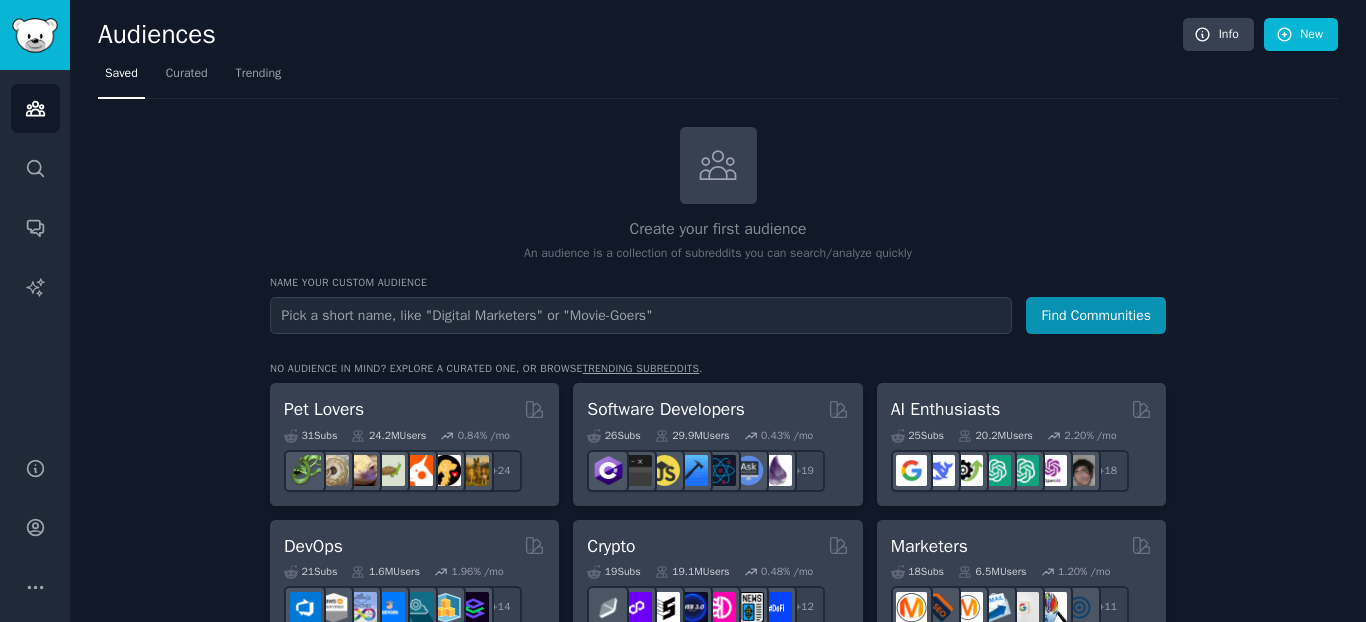click on "Create your first audience An audience is a collection of subreddits you can search/analyze quickly Name your custom audience Audience Name Find Communities No audience in mind? Explore a curated one, or browse  trending subreddits . Pet Lovers 31  Sub s 24.2M  Users 0.84 % /mo + 24 Software Developers 26  Sub s 29.9M  Users 0.43 % /mo + 19 AI Enthusiasts 25  Sub s 20.2M  Users 2.20 % /mo + 18 DevOps 21  Sub s 1.6M  Users 1.96 % /mo + 14 Crypto 19  Sub s 19.1M  Users 0.48 % /mo + 12 Marketers 18  Sub s 6.5M  Users 1.20 % /mo + 11 Startup Founders 16  Sub s 13.7M  Users 1.51 % /mo + 9 Generative AI 16  Sub s 20.1M  Users 1.13 % /mo + 9 AI Developers 15  Sub s 4.0M  Users 2.92 % /mo + 8 Stock Investors 15  Sub s 28.5M  Users 0.68 % /mo + 8 Video Editors 15  Sub s 2.4M  Users 2.00 % /mo + 8 Designers 13  Sub s 9.8M  Users 0.21 % /mo + 6 Data Scientists 13  Sub s 7.6M  Users 0.60 % /mo + 6 Fitness Enthusiasts 12  Sub s 31.1M  Users 0.14 % /mo + 5 Gardeners 11  Sub s 13.6M  Users 1.07 % /mo + 4 Photographers 11 s" at bounding box center (718, 1204) 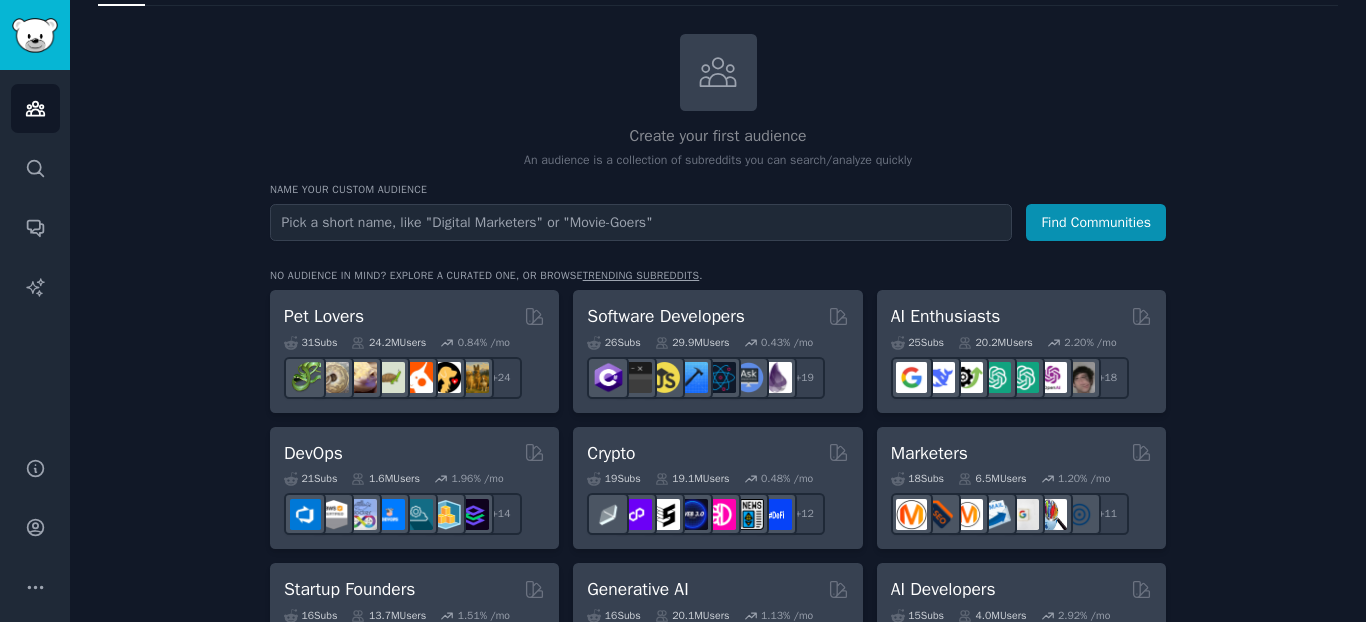 scroll, scrollTop: 0, scrollLeft: 0, axis: both 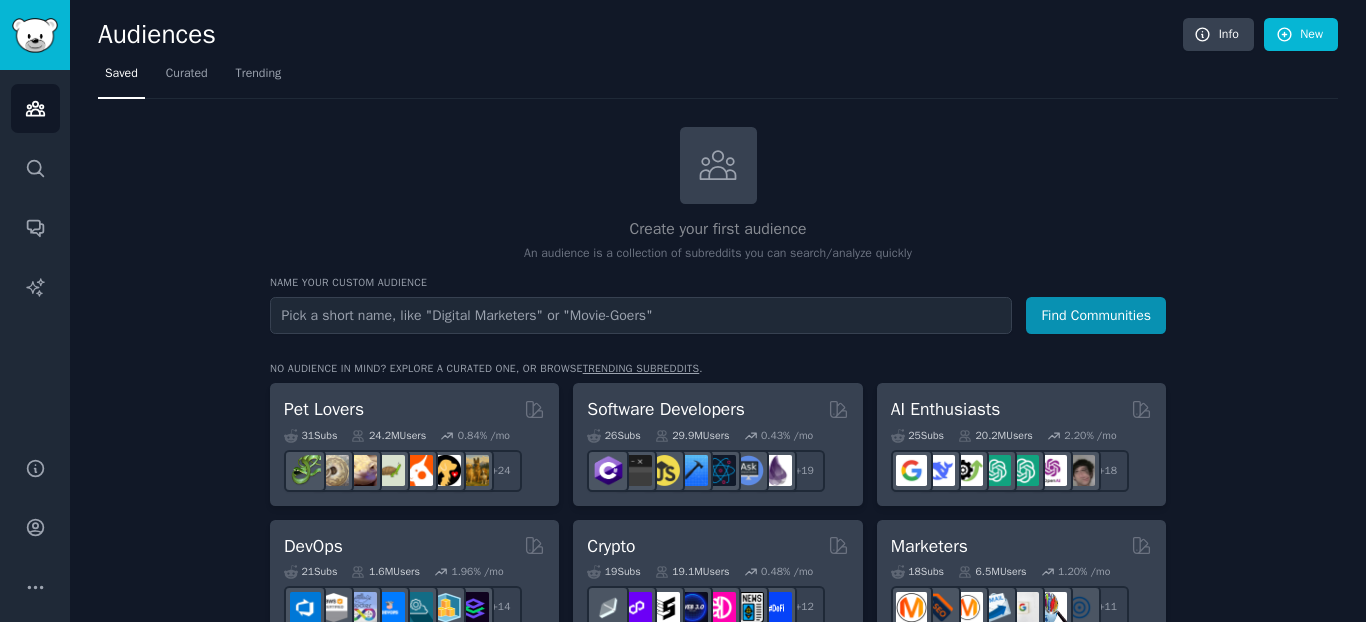 drag, startPoint x: 1360, startPoint y: 112, endPoint x: 1365, endPoint y: 157, distance: 45.276924 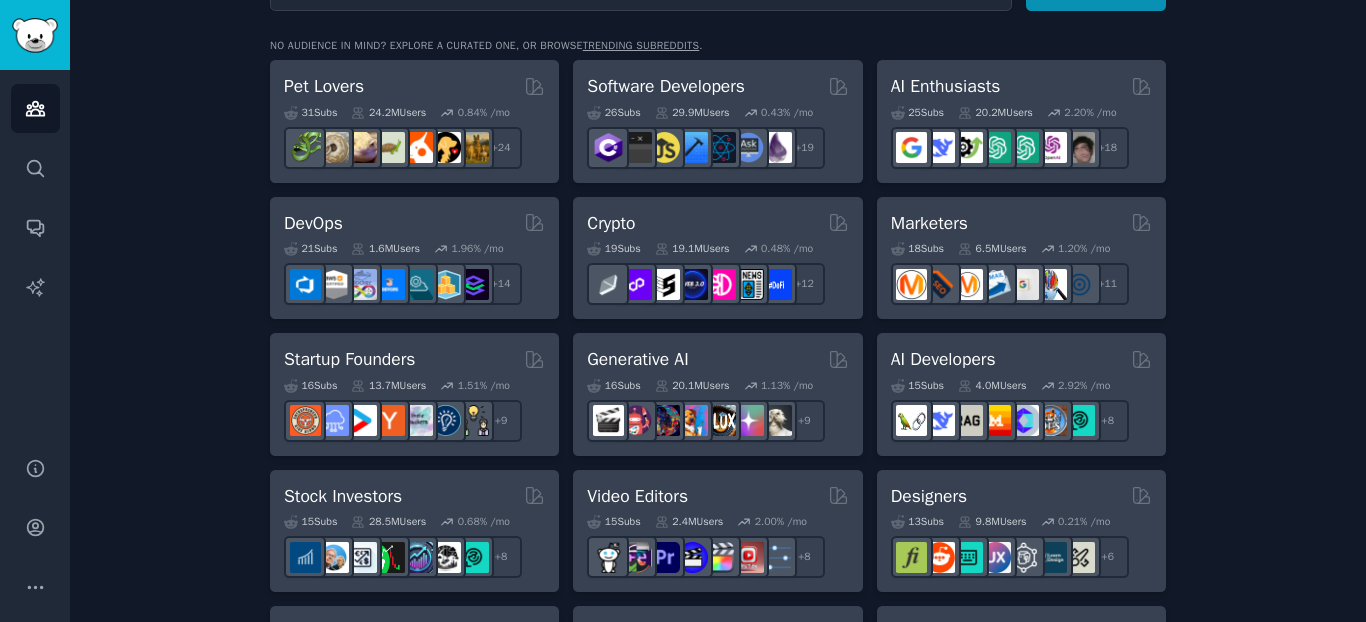 scroll, scrollTop: 0, scrollLeft: 0, axis: both 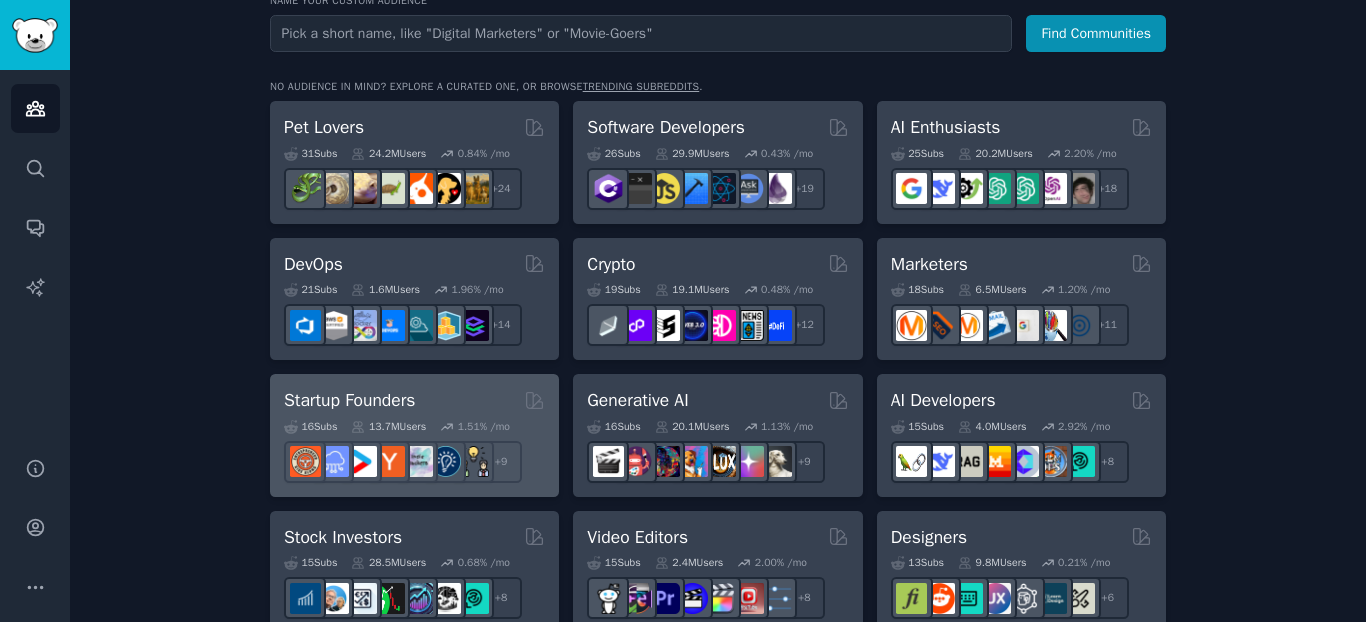 click on "Startup Founders Curated by GummySearch" at bounding box center [414, 400] 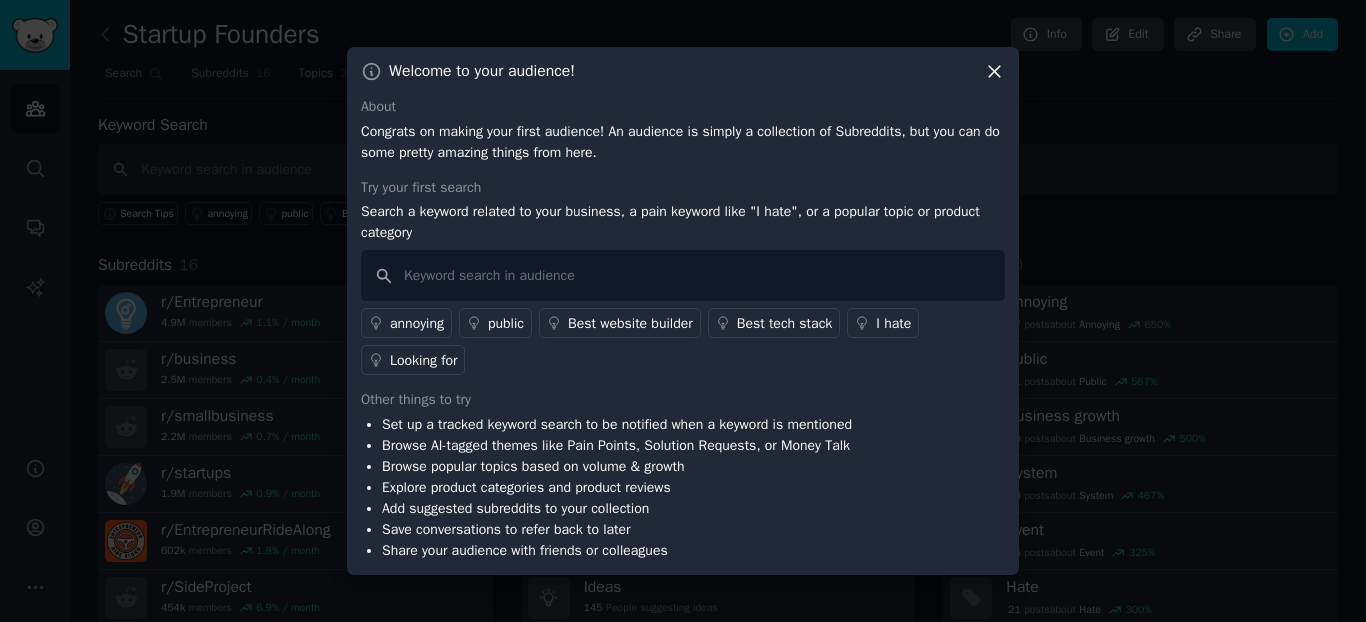 click 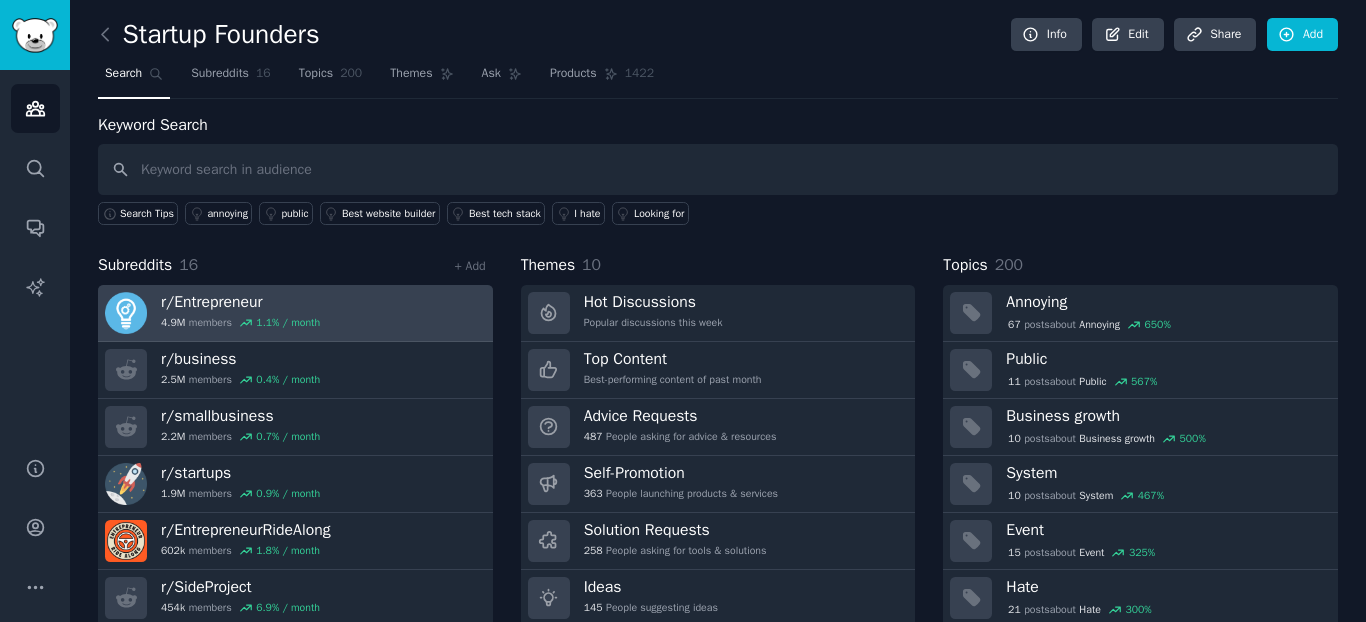 click on "r/ Entrepreneur 4.9M  members 1.1 % / month" at bounding box center [240, 313] 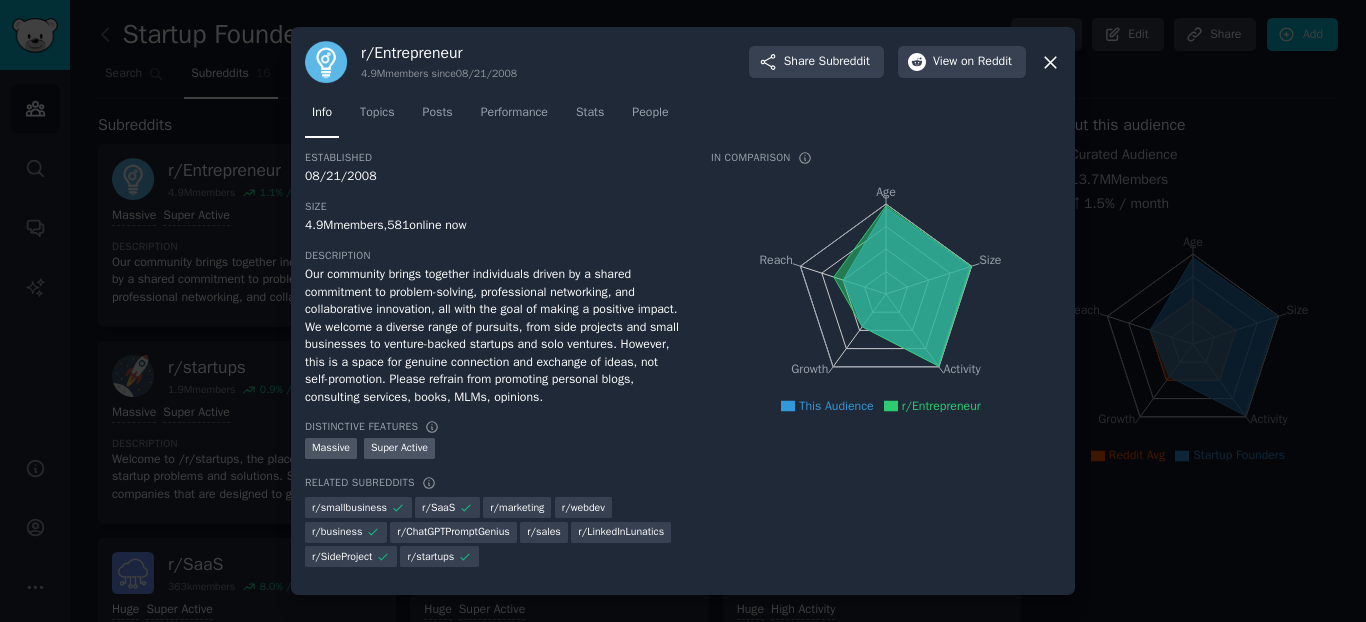 click on "r/ Entrepreneur 4.9M  members since  08/21/2008 Share  Subreddit View  on Reddit" at bounding box center [683, 62] 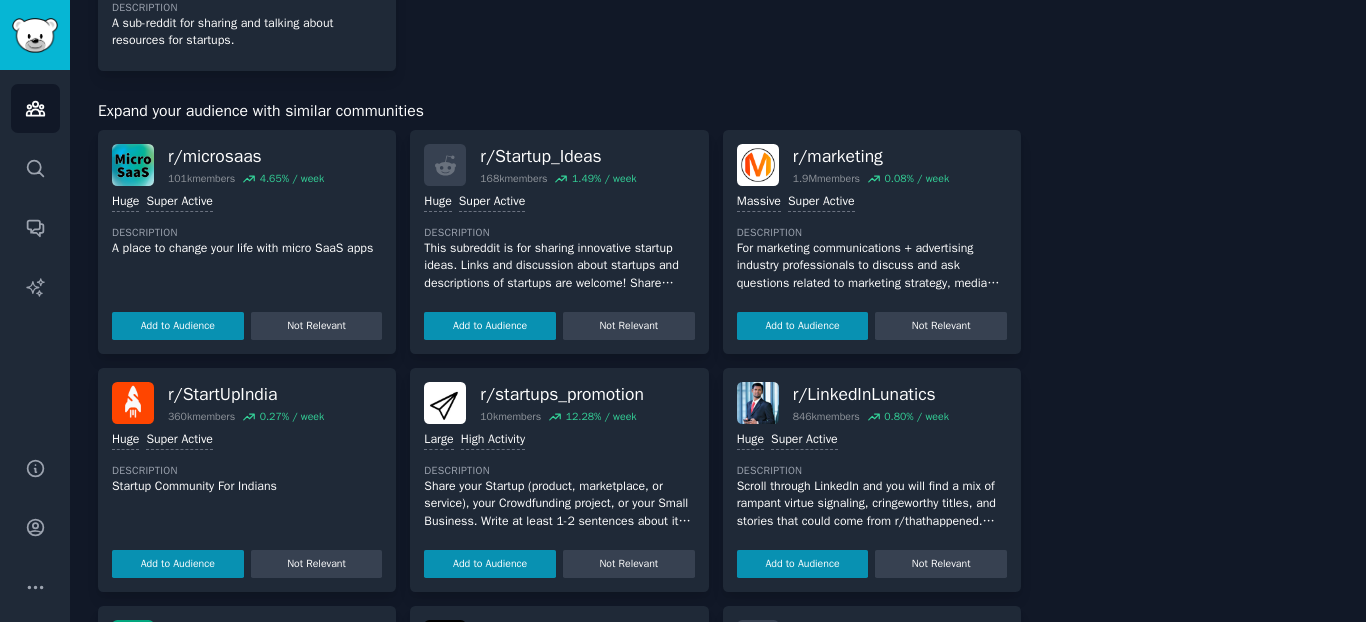 scroll, scrollTop: 0, scrollLeft: 0, axis: both 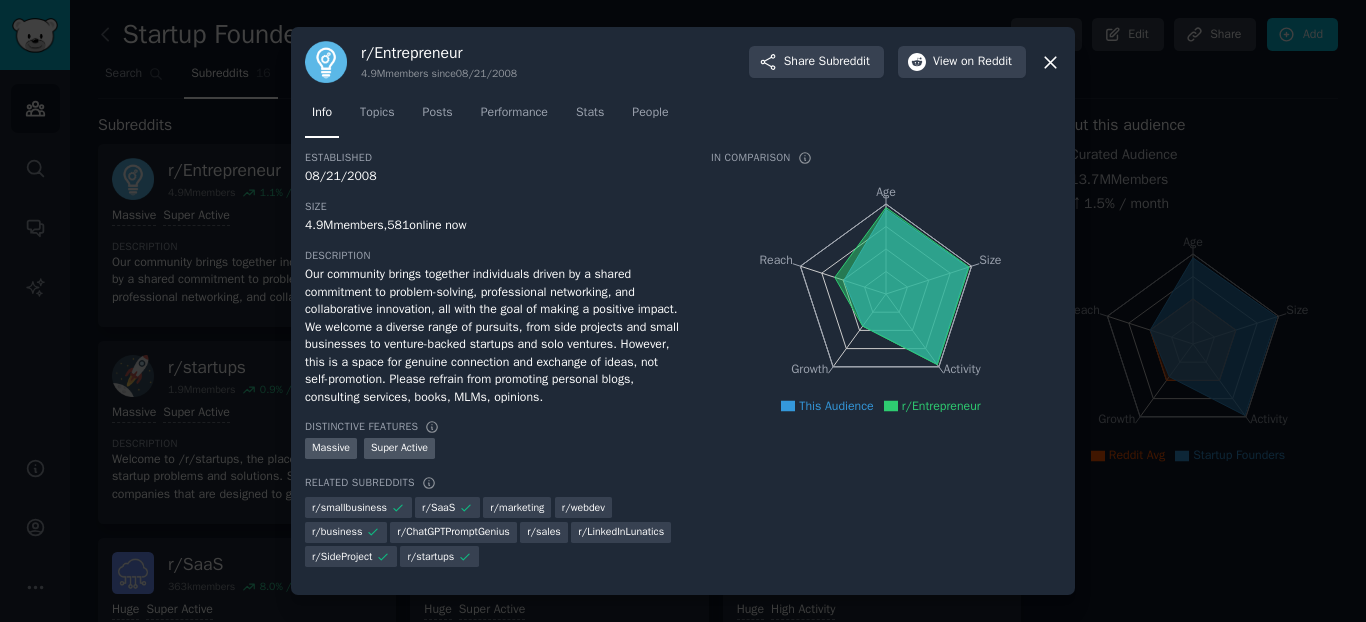 click 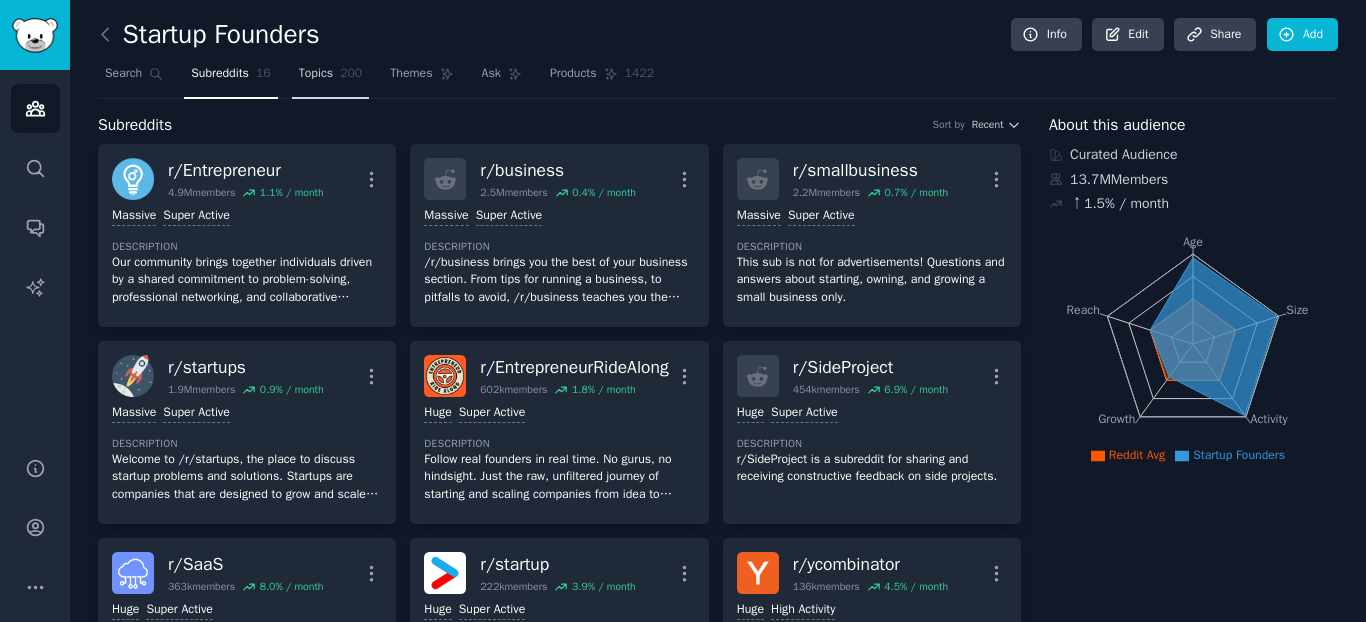 click on "Topics 200" at bounding box center [331, 78] 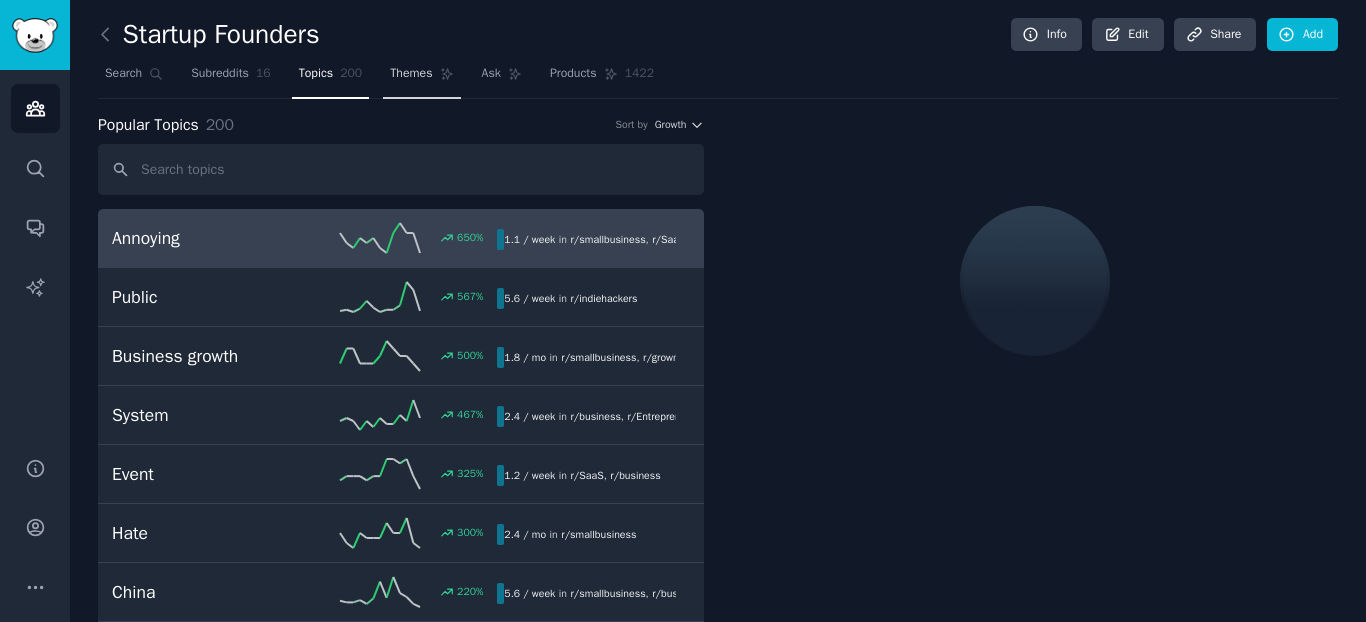 click on "Themes" at bounding box center [411, 74] 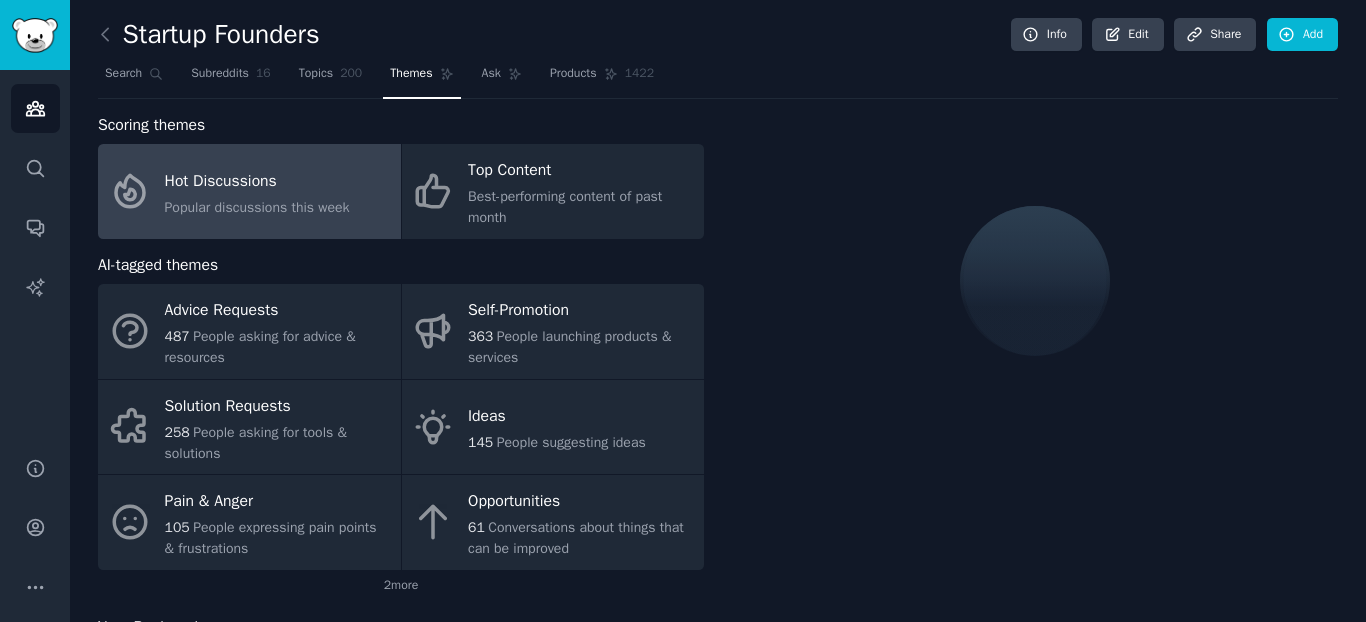 click on "Search Subreddits 16 Topics 200 Themes Ask Products 1422" at bounding box center (718, 78) 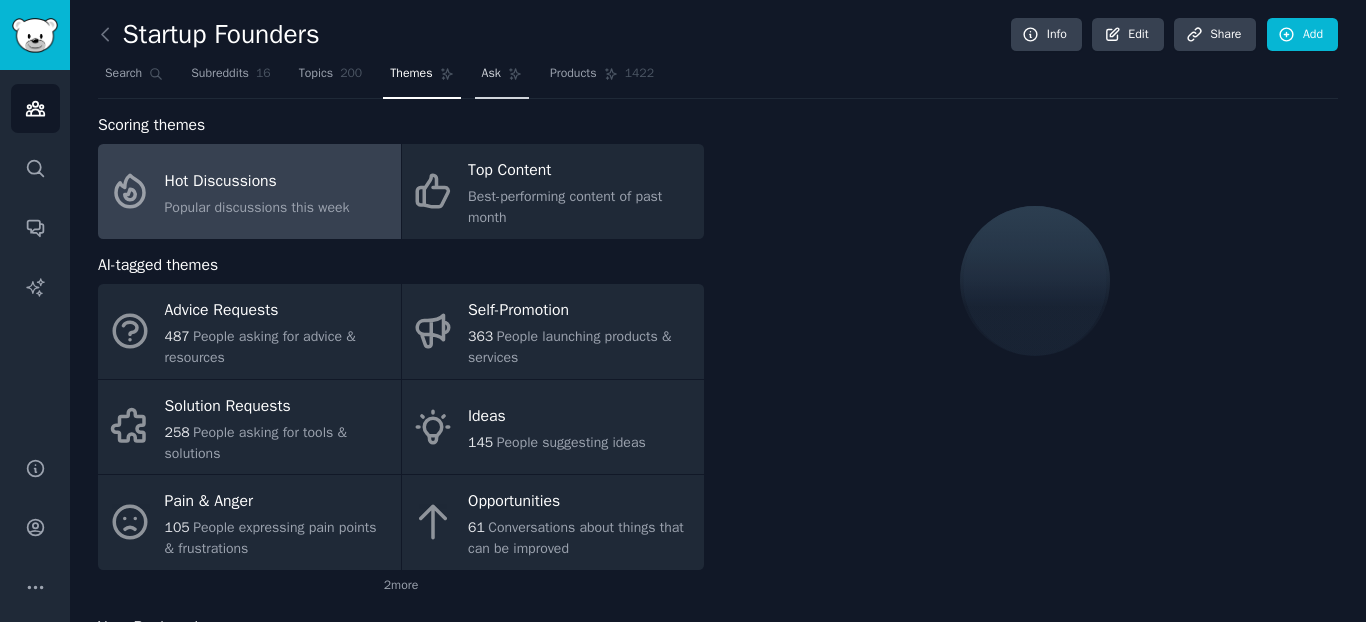 click on "Ask" at bounding box center [502, 78] 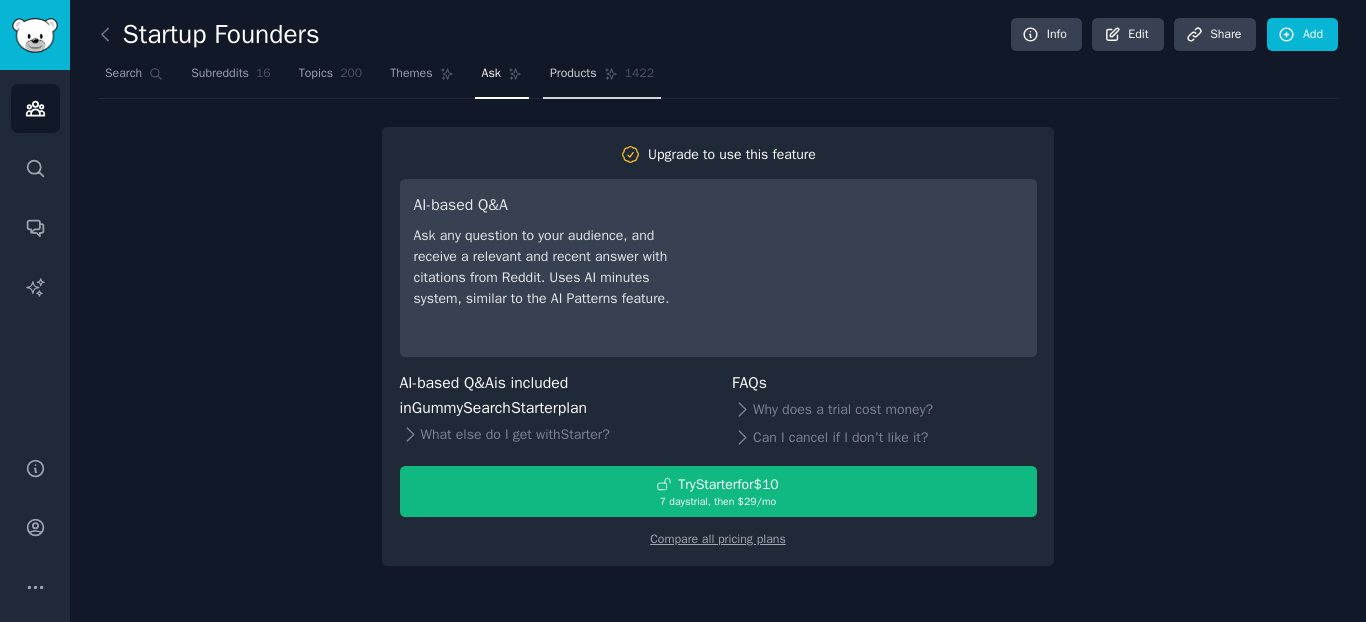 click on "Products" at bounding box center (573, 74) 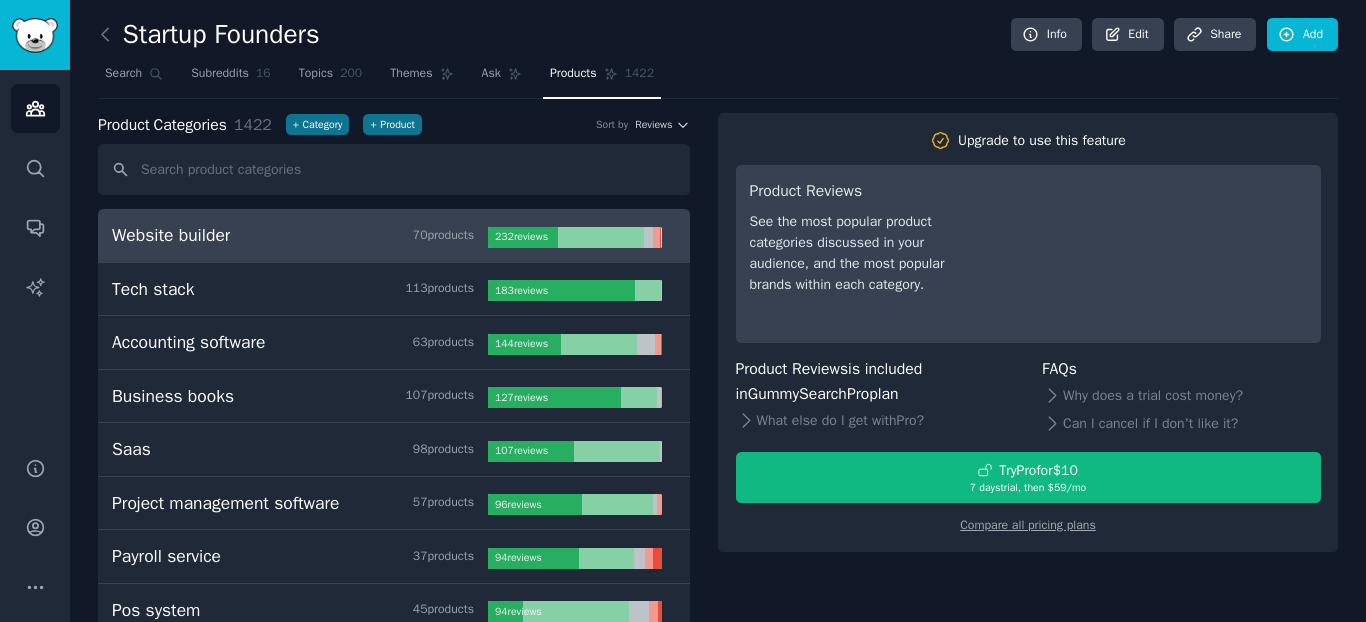 click on "Product Categories 1422 +  Category +  Product Sort by Reviews Website builder 70  product s 232  review s Tech stack 113  product s 183  review s Accounting software 63  product s 144  review s Business books 107  product s 127  review s Saas 98  product s 107  review s Project management software 57  product s 96  review s Payroll service 37  product s 94  review s Pos system 45  product s 94  review s Credit card processor 56  product s 93  review s Business checking account 56  product s 92  review s Invoicing software 61  product s 82  review s Business bank account 48  product s 80  review s Saas product 61  product s 76  review s Lead generation tools 63  product s 75  review s Payment processor 33  product s 74  review s Crm 53  product s 73  review s Crm tool 52  product s 73  review s Payroll company 23  product s 72  review s Payment gateway 30  product s 68  review s Bookkeeping software 28  product s 68  review s Marketing platform 52  product s 67  review s Programming languages 58  product s 65" at bounding box center [408, 38200] 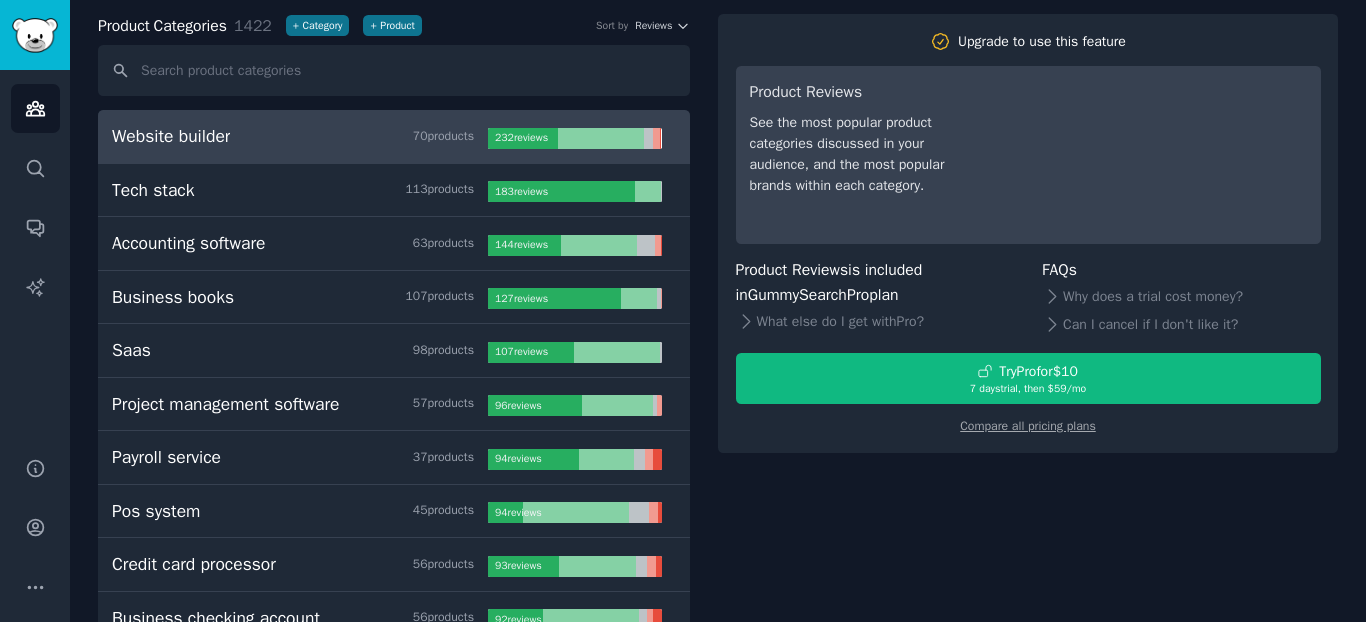 scroll, scrollTop: 0, scrollLeft: 0, axis: both 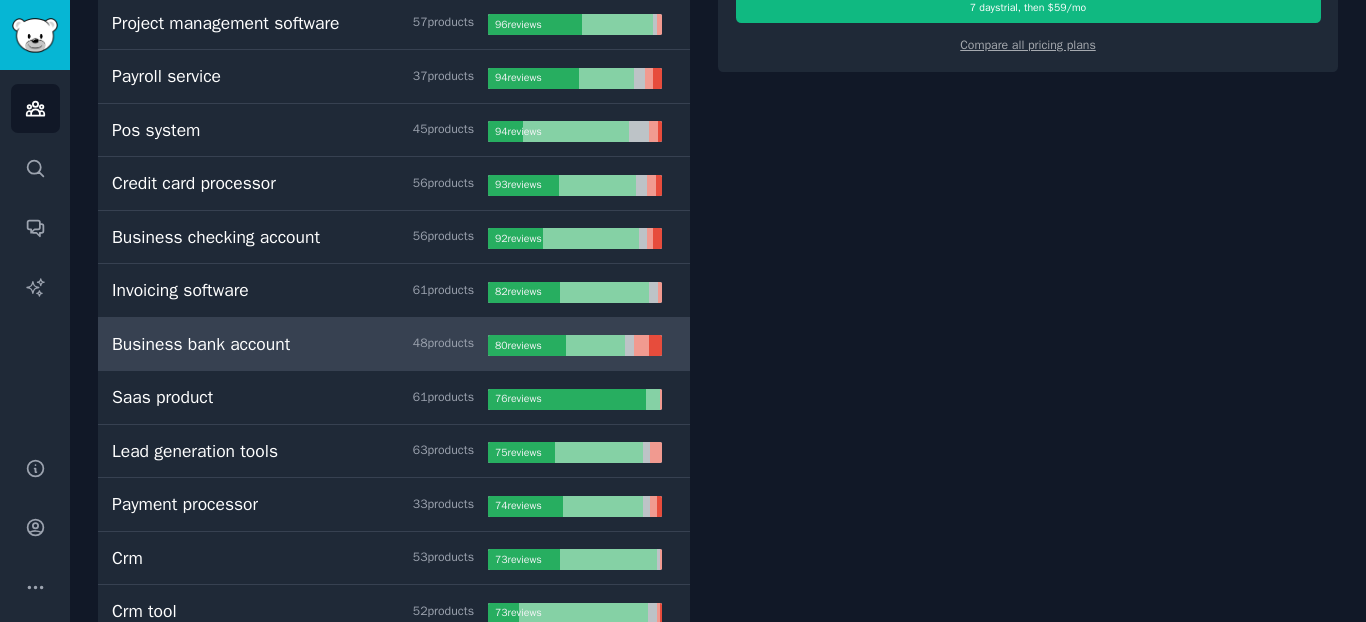 click on "Business bank account 48  product s" at bounding box center (300, 344) 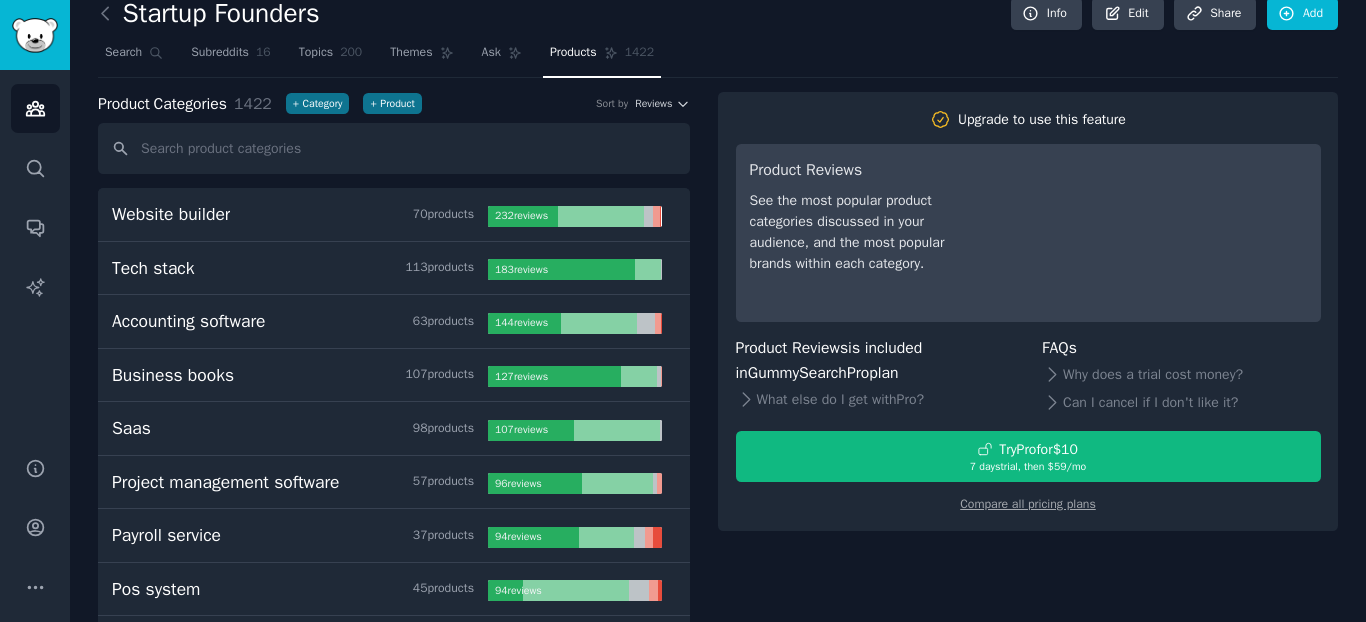 scroll, scrollTop: 0, scrollLeft: 0, axis: both 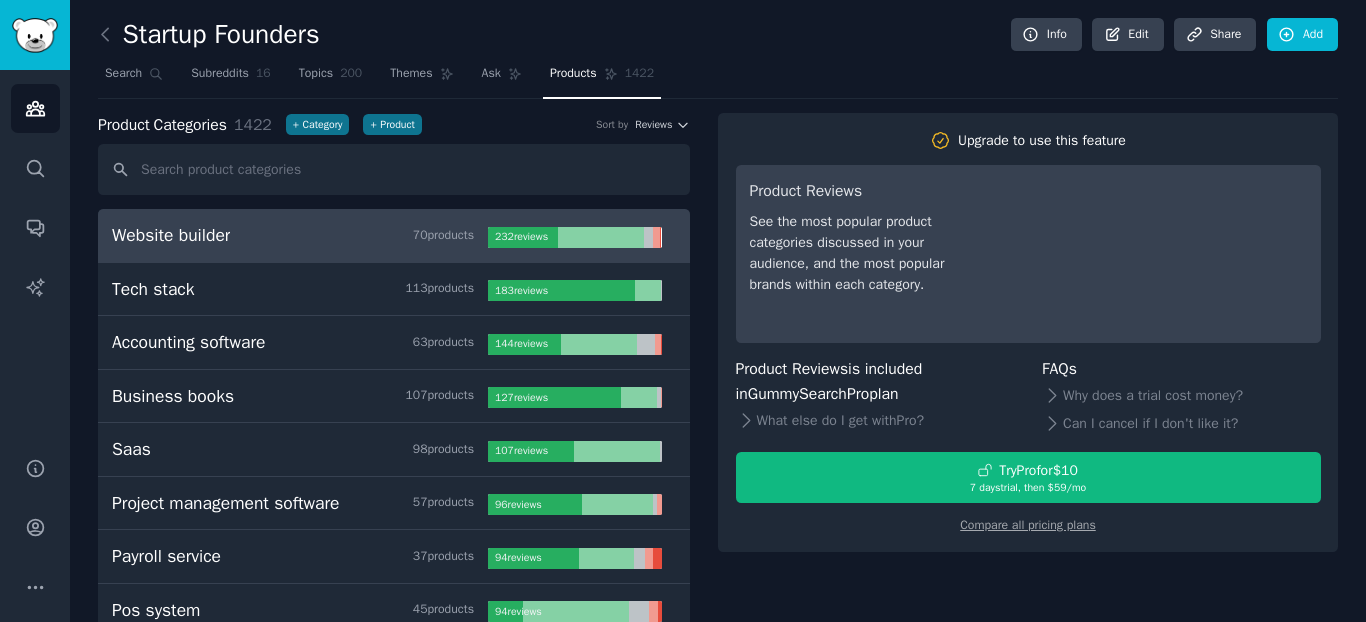 click on "Website builder 70  product s 232  review s" at bounding box center (394, 236) 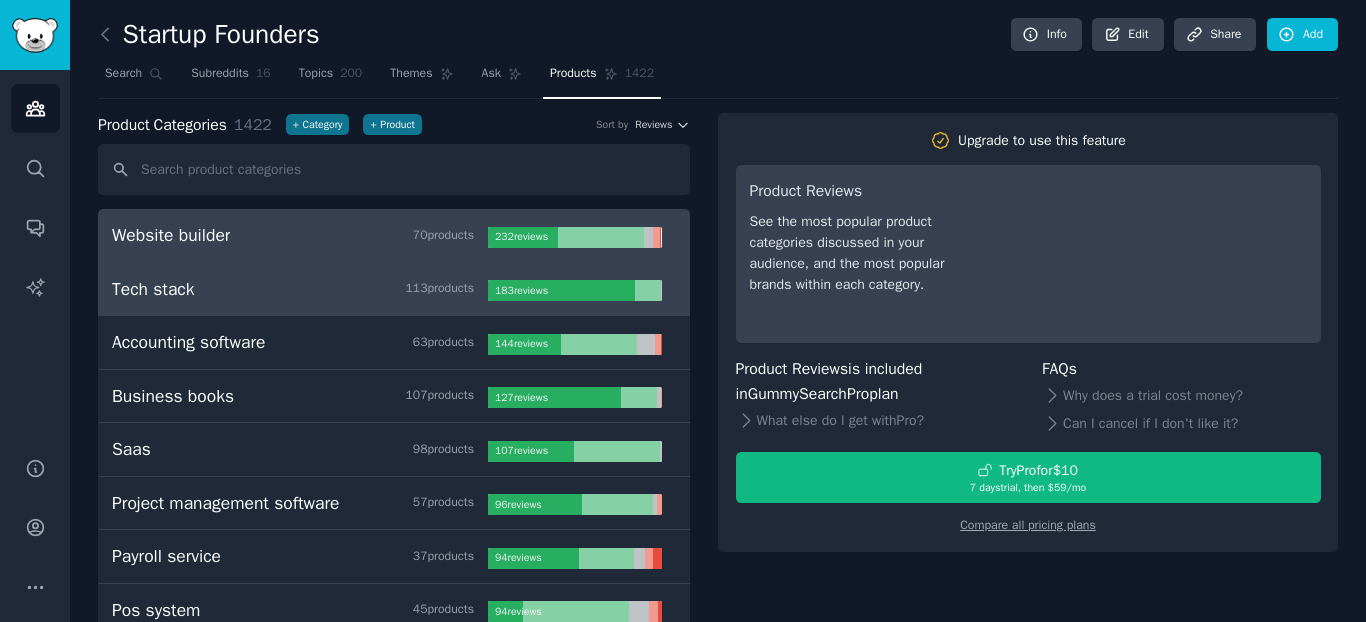 click on "113  product s" at bounding box center [439, 289] 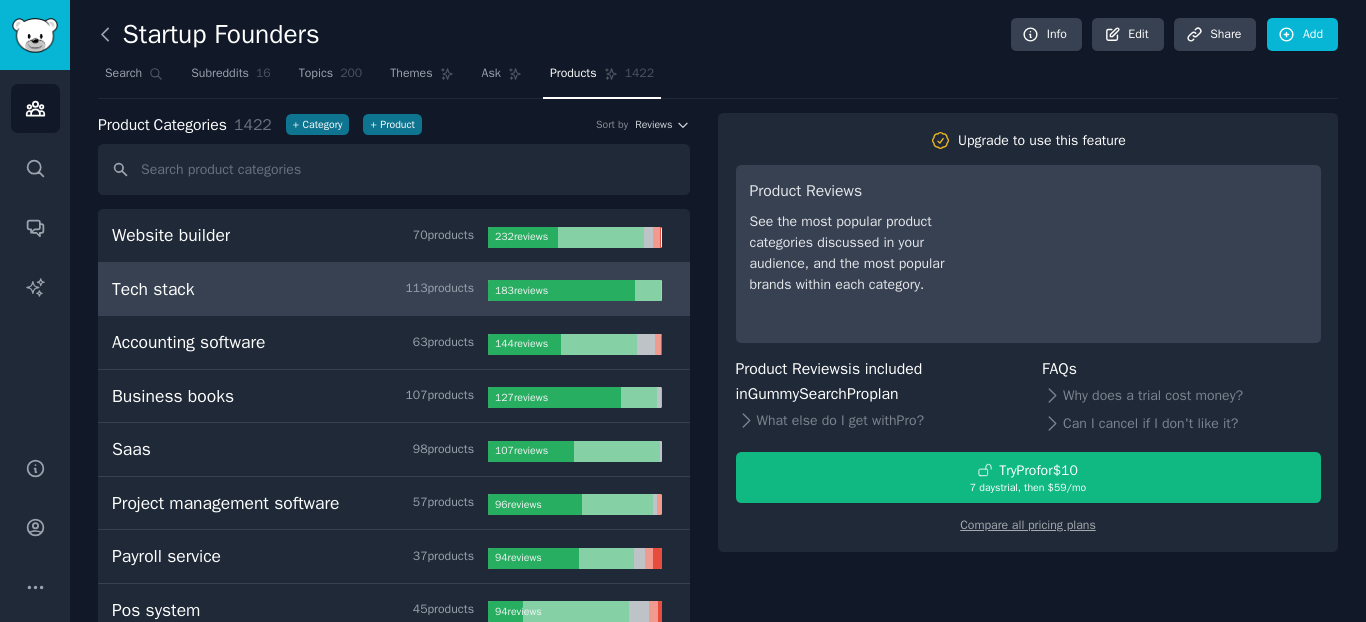 click 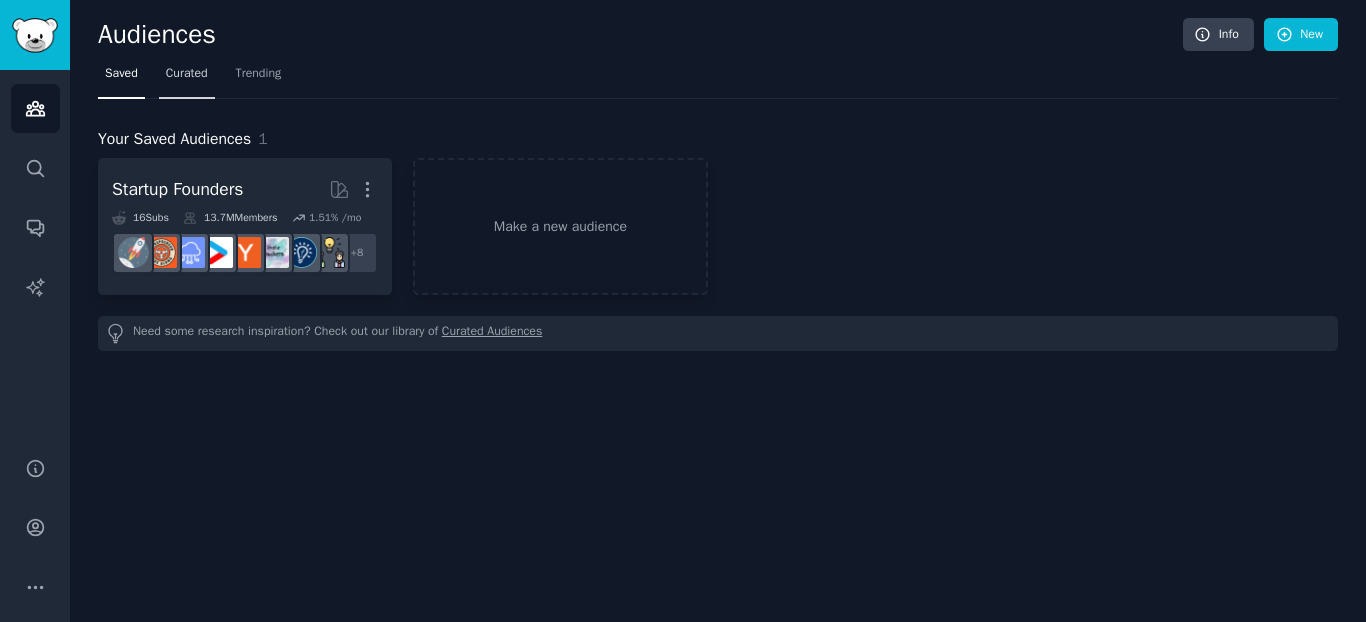 click on "Curated" at bounding box center (187, 78) 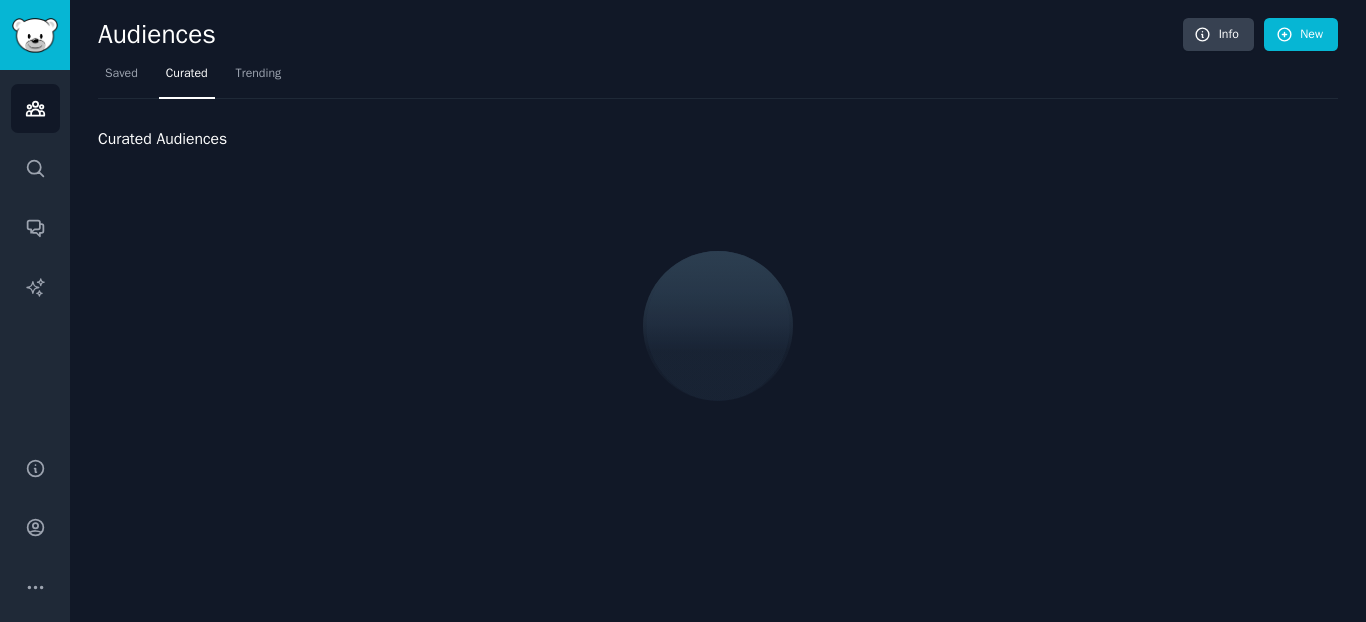 click on "Curated" at bounding box center [187, 78] 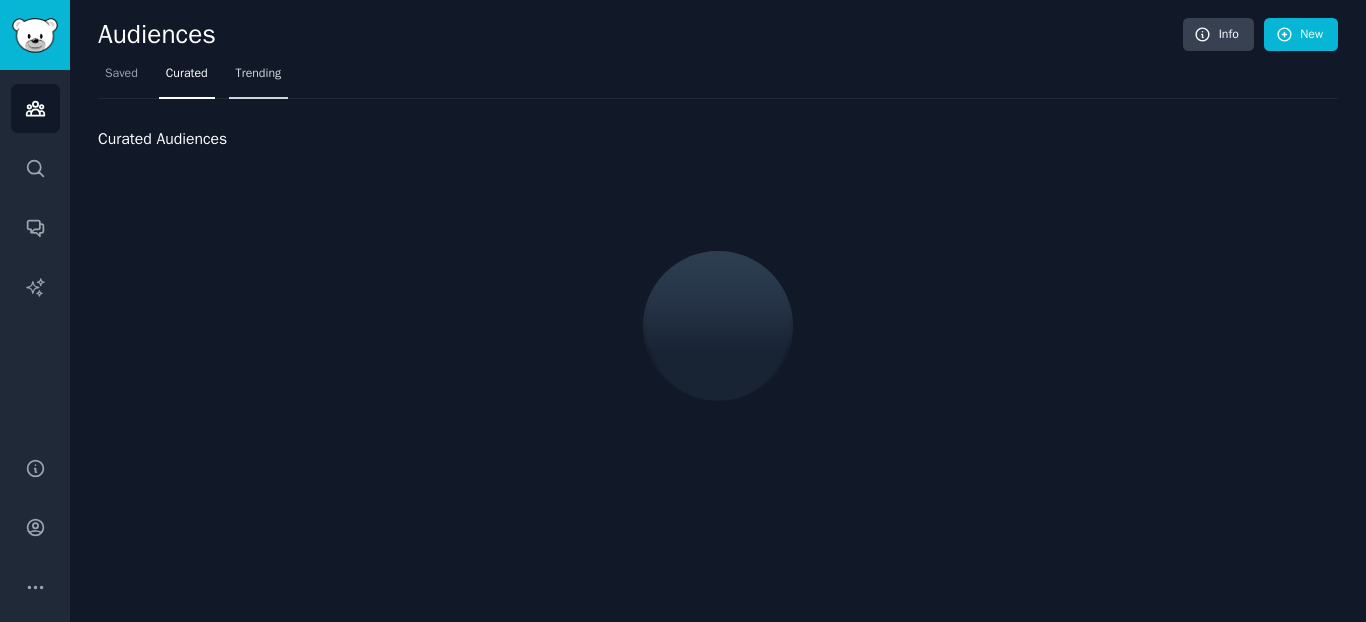 click on "Trending" at bounding box center [259, 78] 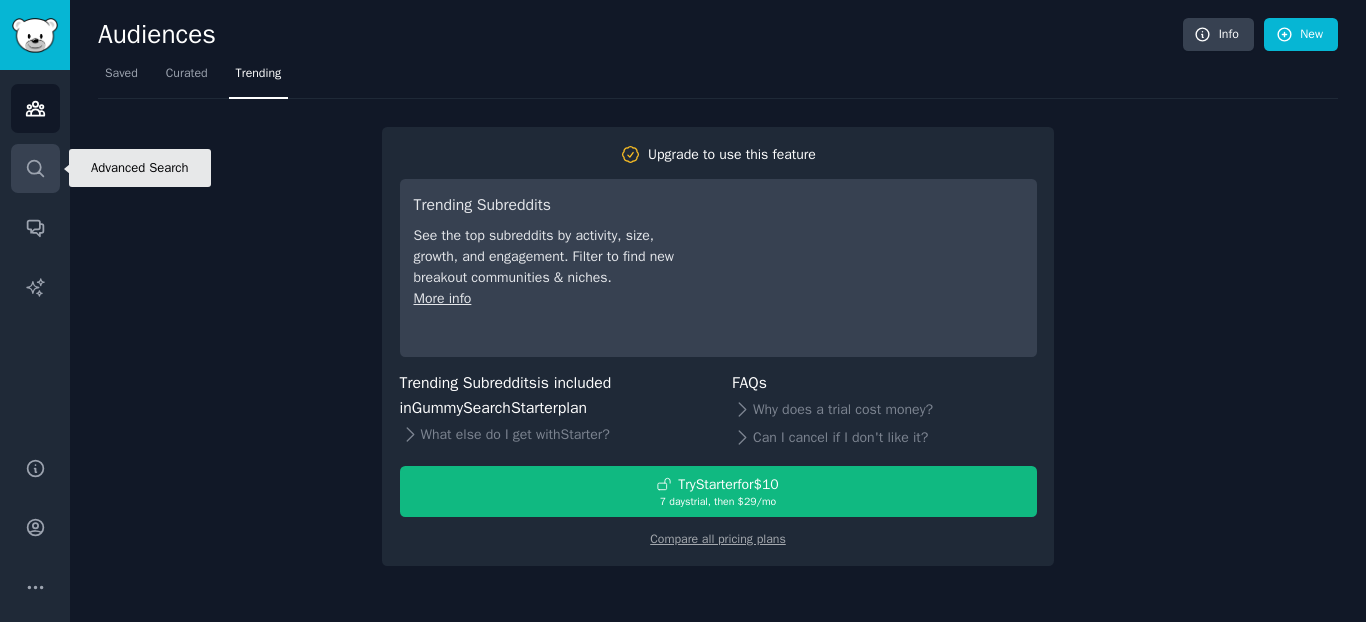 click on "Search" at bounding box center (35, 168) 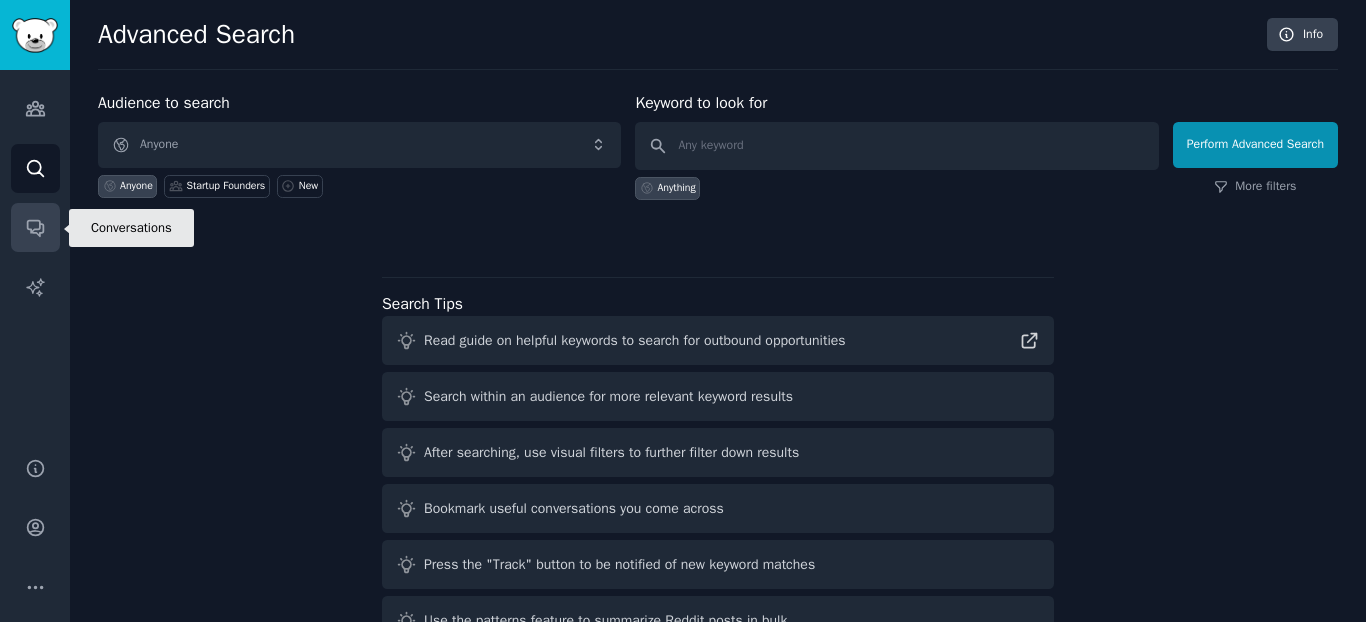 click on "Conversations" at bounding box center (35, 227) 